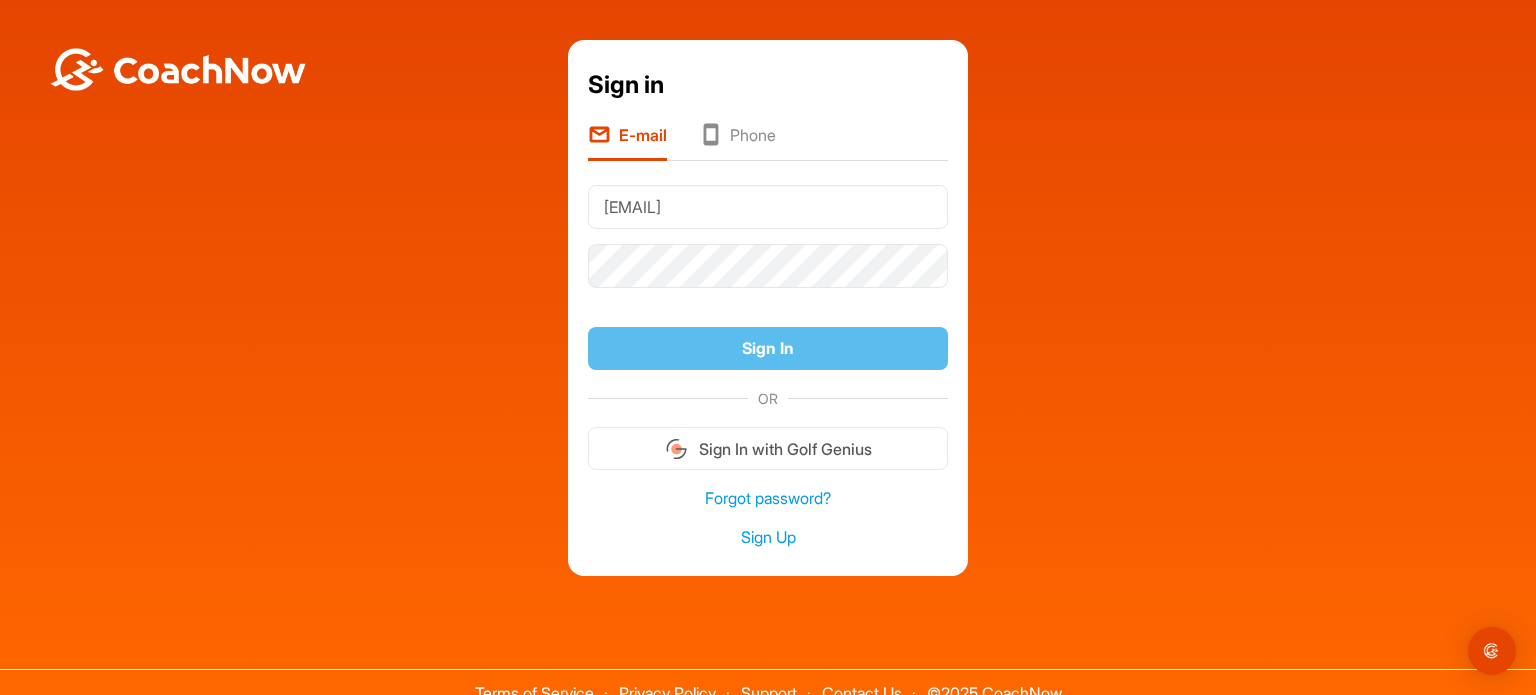 scroll, scrollTop: 0, scrollLeft: 0, axis: both 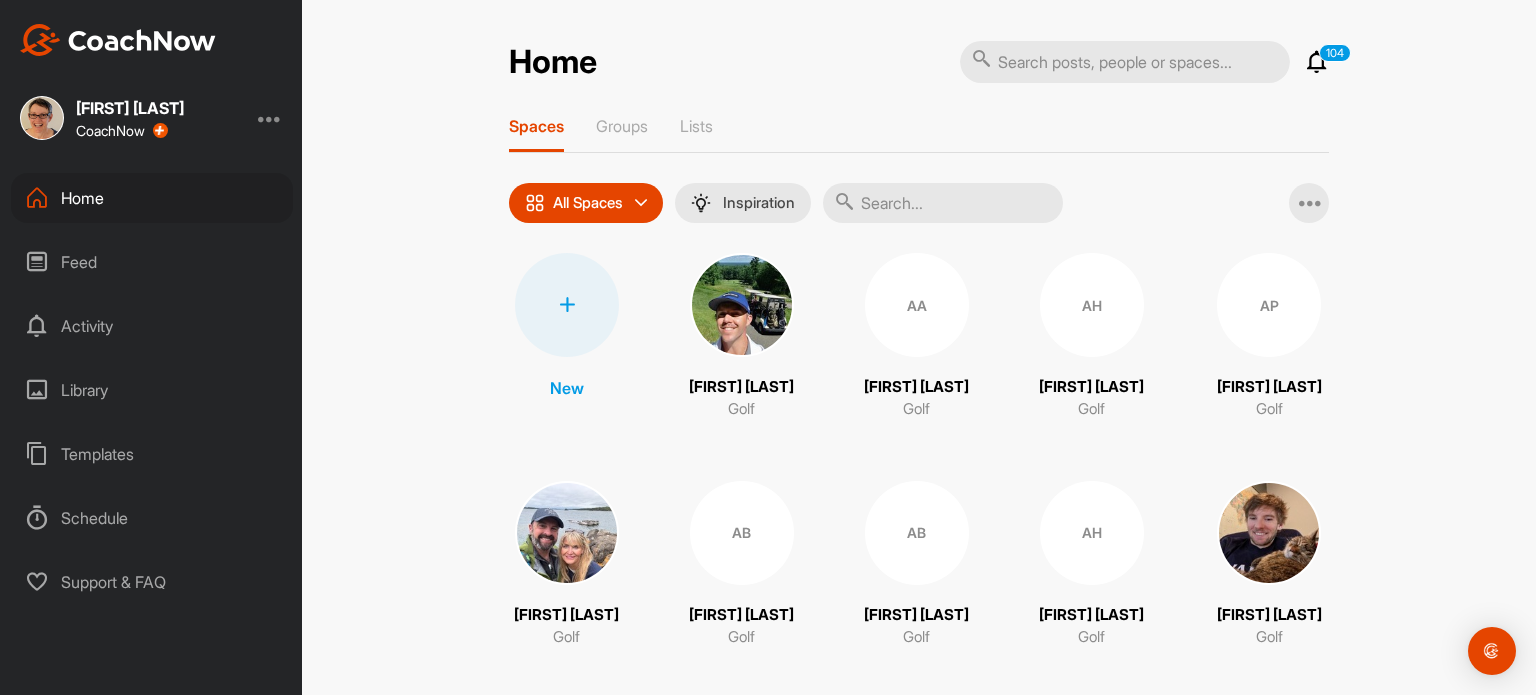 click on "Feed" at bounding box center (152, 262) 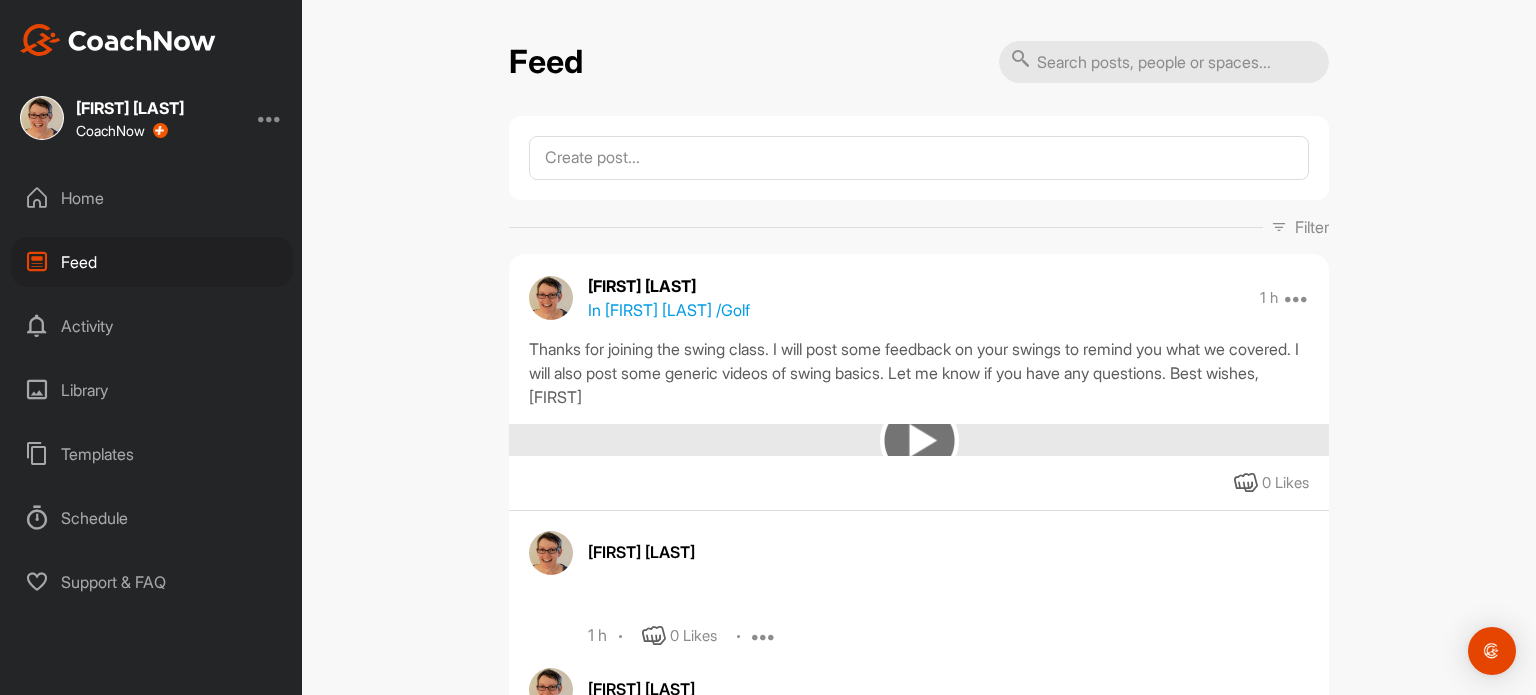 scroll, scrollTop: 2100, scrollLeft: 0, axis: vertical 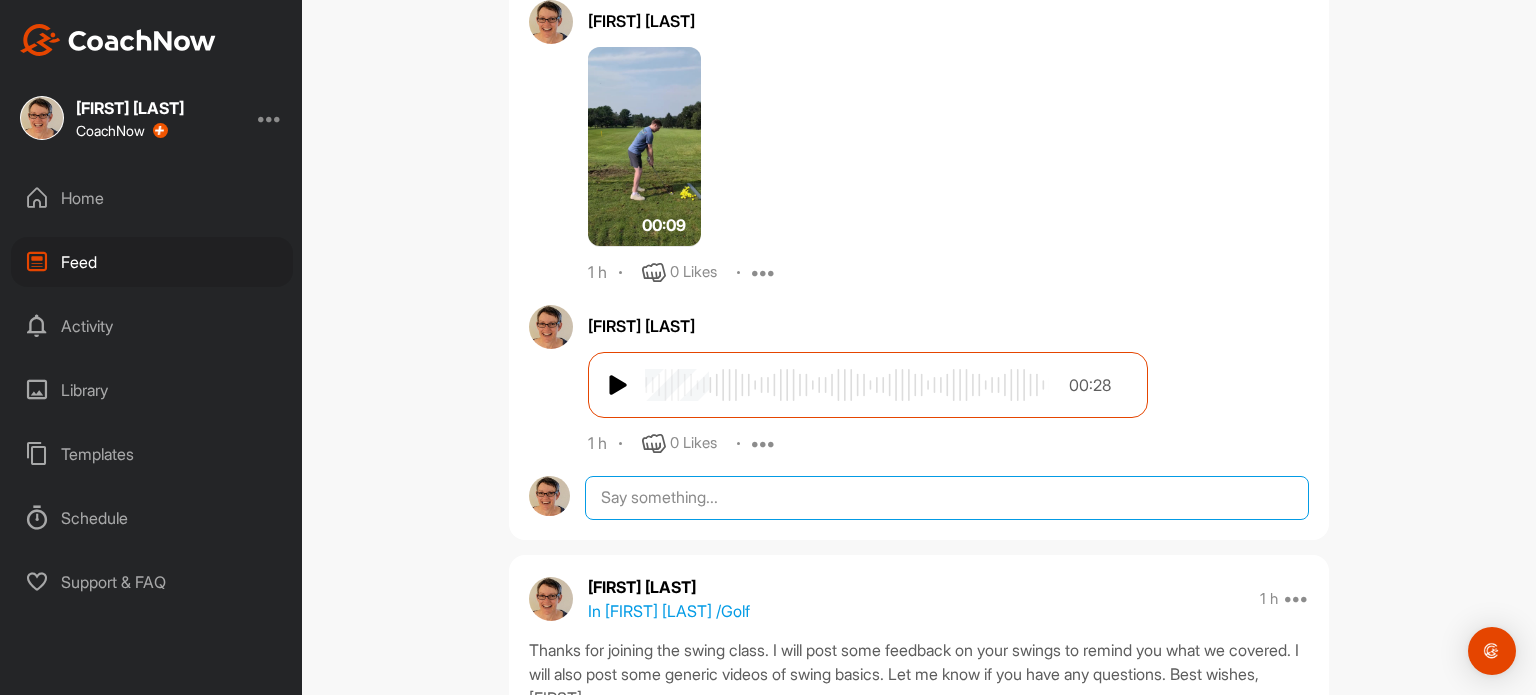 click at bounding box center (947, 498) 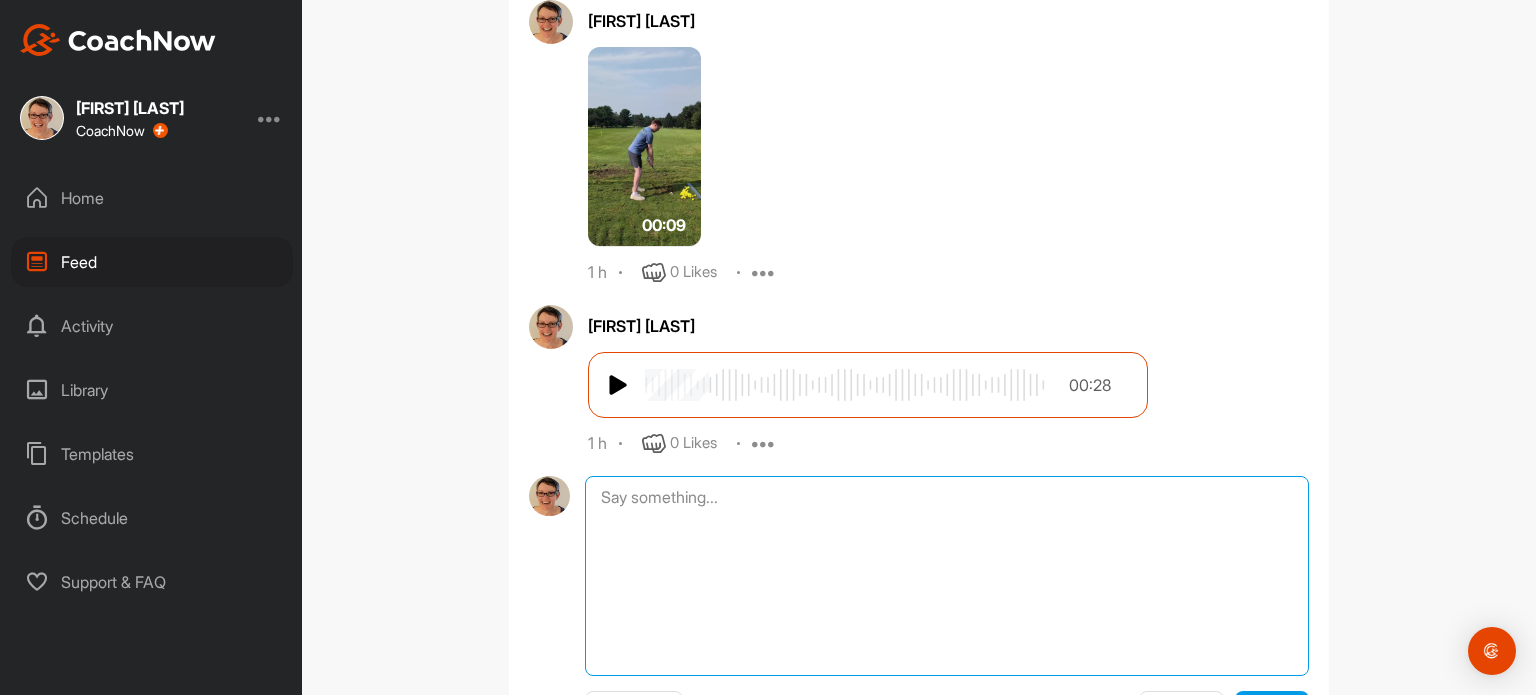 paste on "Pitch shot: https://youtu.be/jaGiuvYf9qY
Sand shot: https://youtu.be/NLxfNWWW4uY" 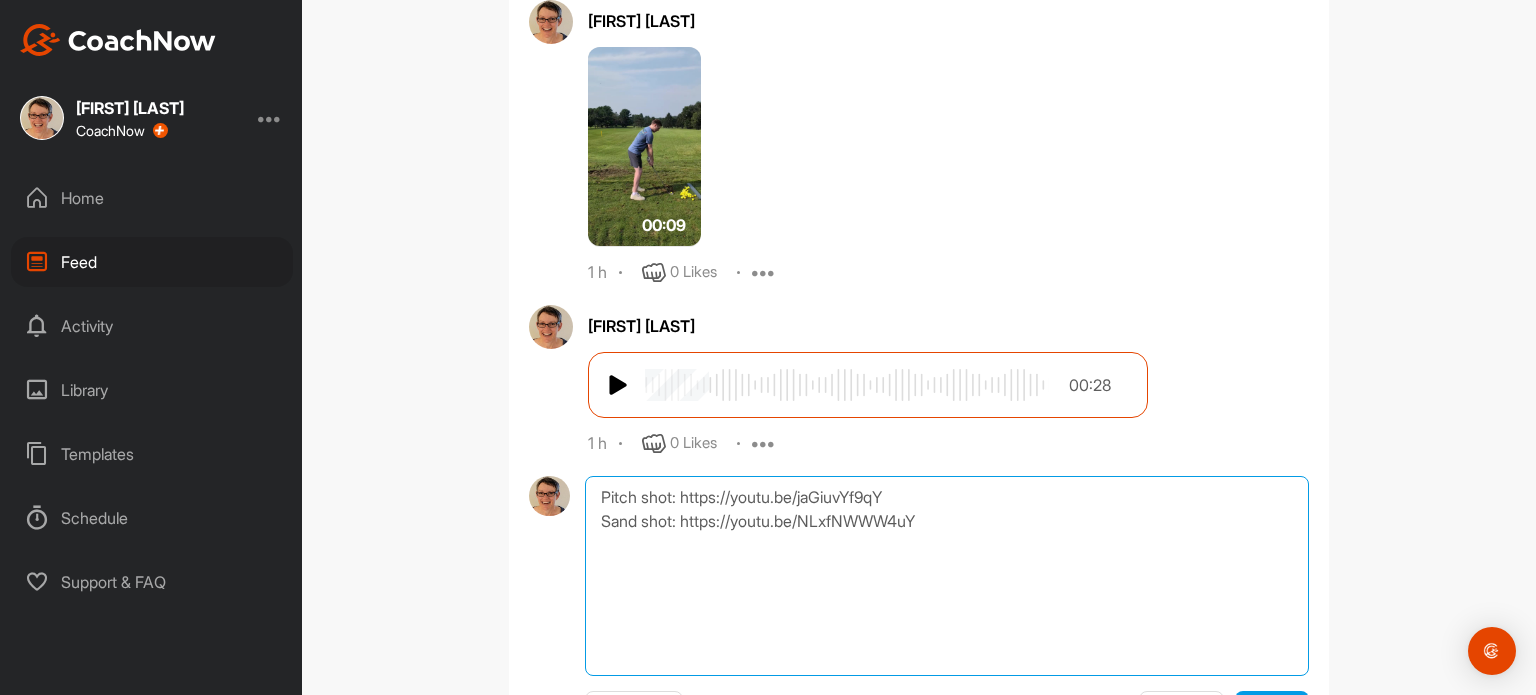 click on "Pitch shot: https://youtu.be/jaGiuvYf9qY
Sand shot: https://youtu.be/NLxfNWWW4uY" at bounding box center [947, 576] 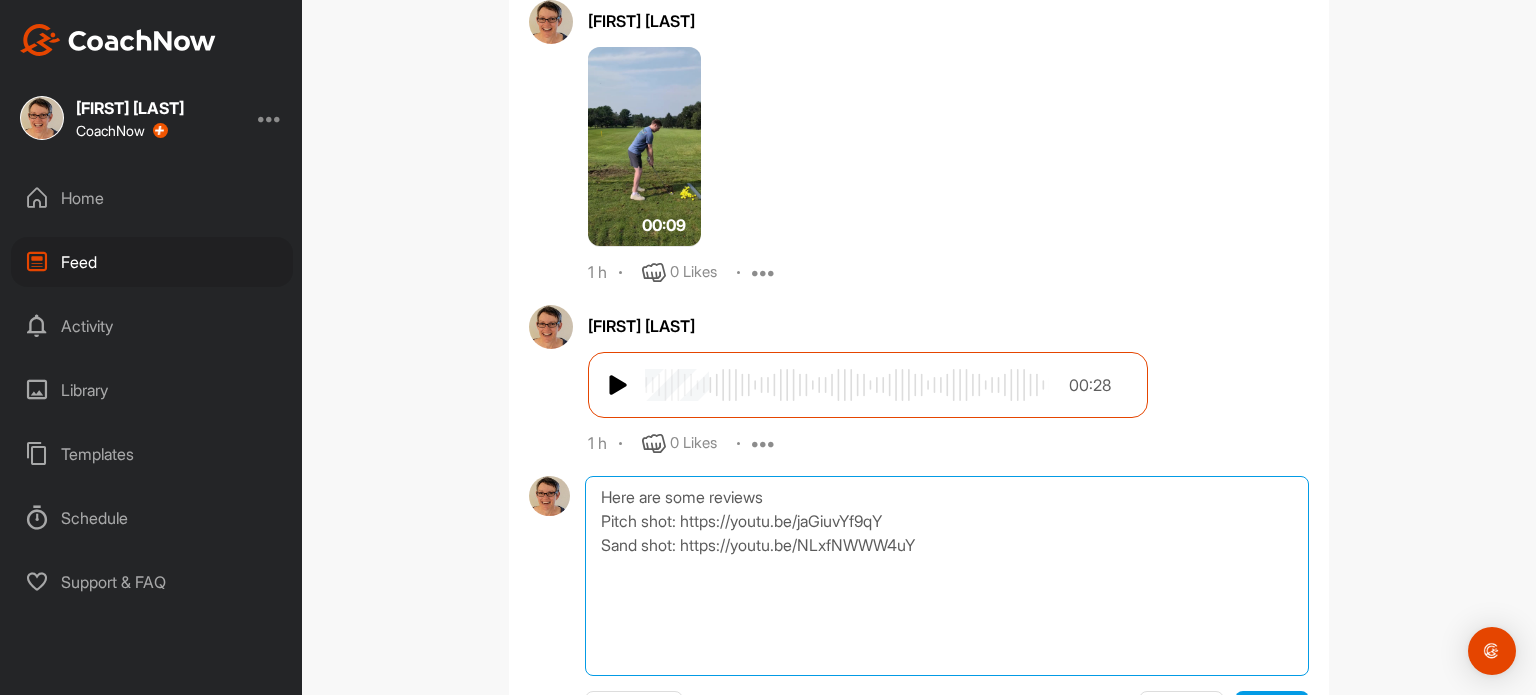 drag, startPoint x: 960, startPoint y: 543, endPoint x: 565, endPoint y: 495, distance: 397.90576 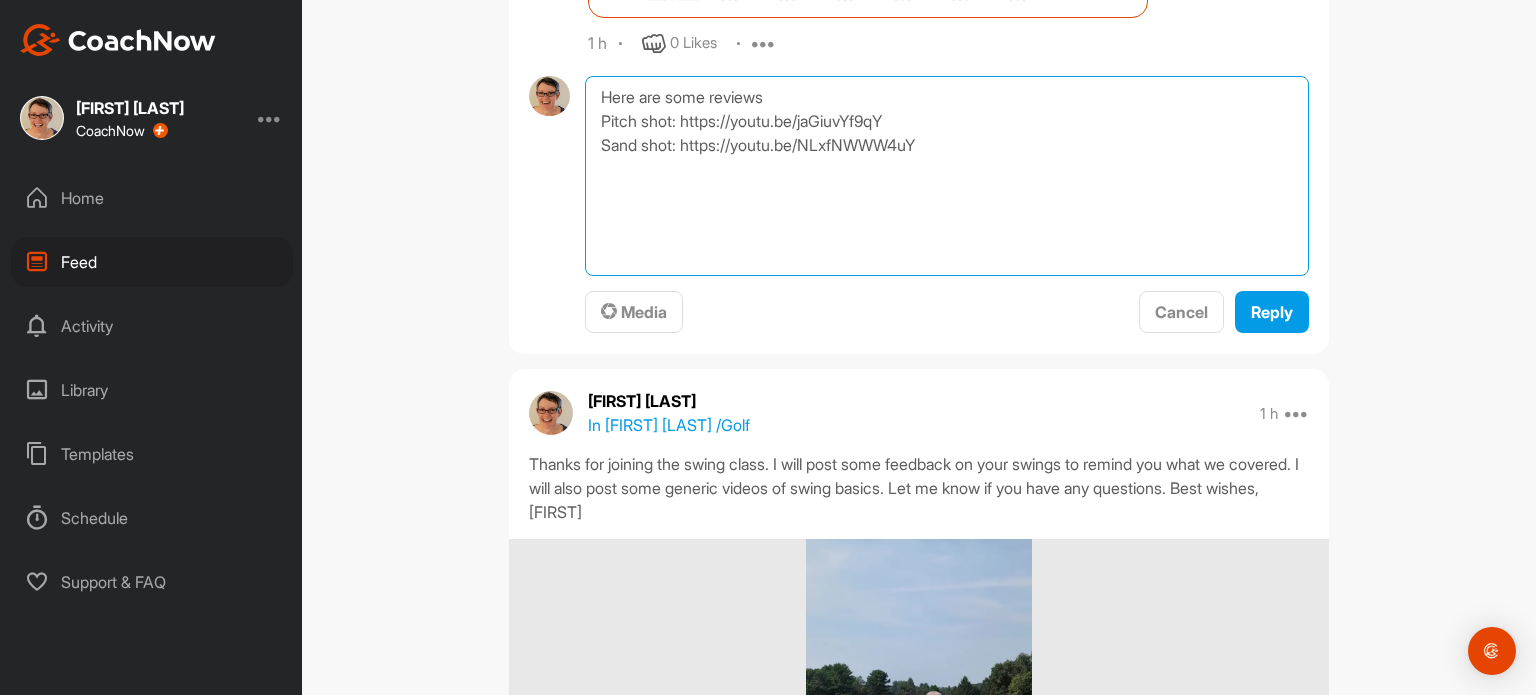 type on "Here are some reviews
Pitch shot: https://youtu.be/jaGiuvYf9qY
Sand shot: https://youtu.be/NLxfNWWW4uY" 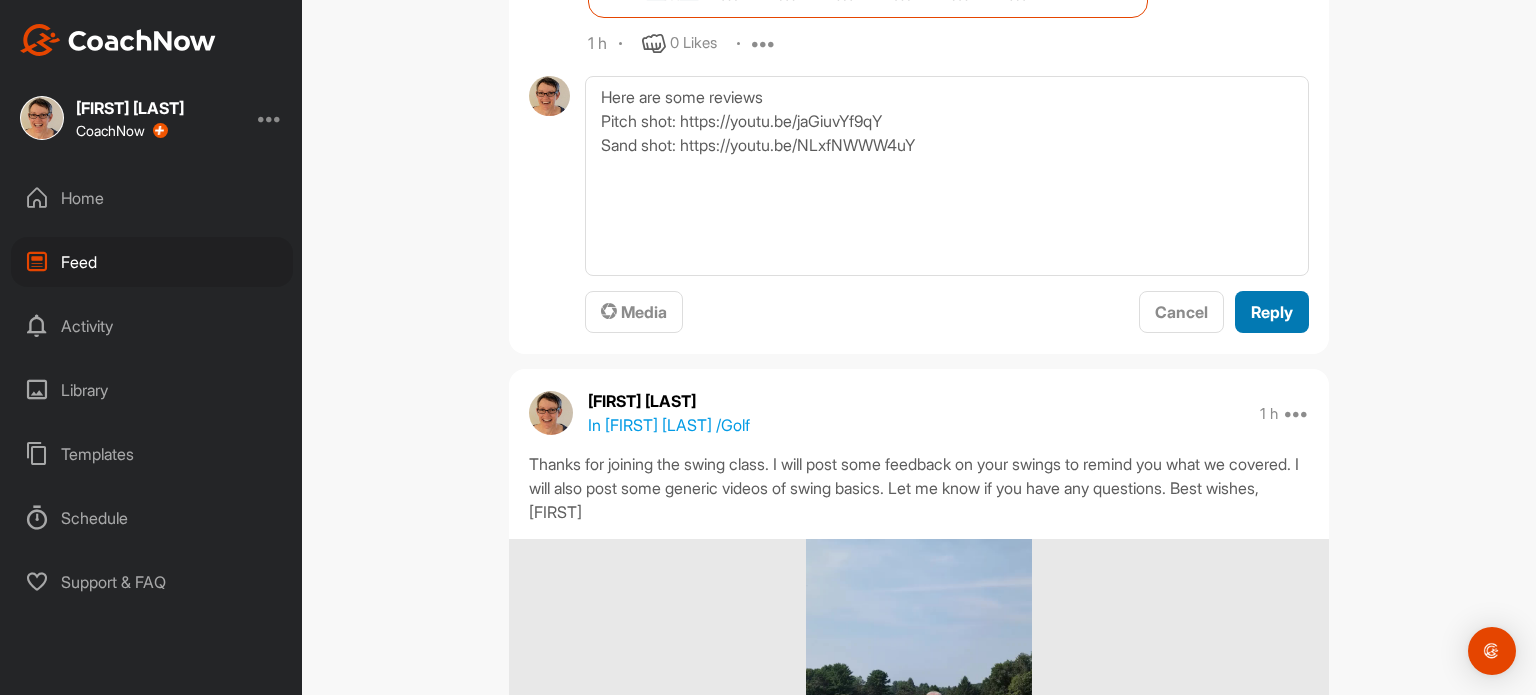 click on "Reply" at bounding box center (1272, 312) 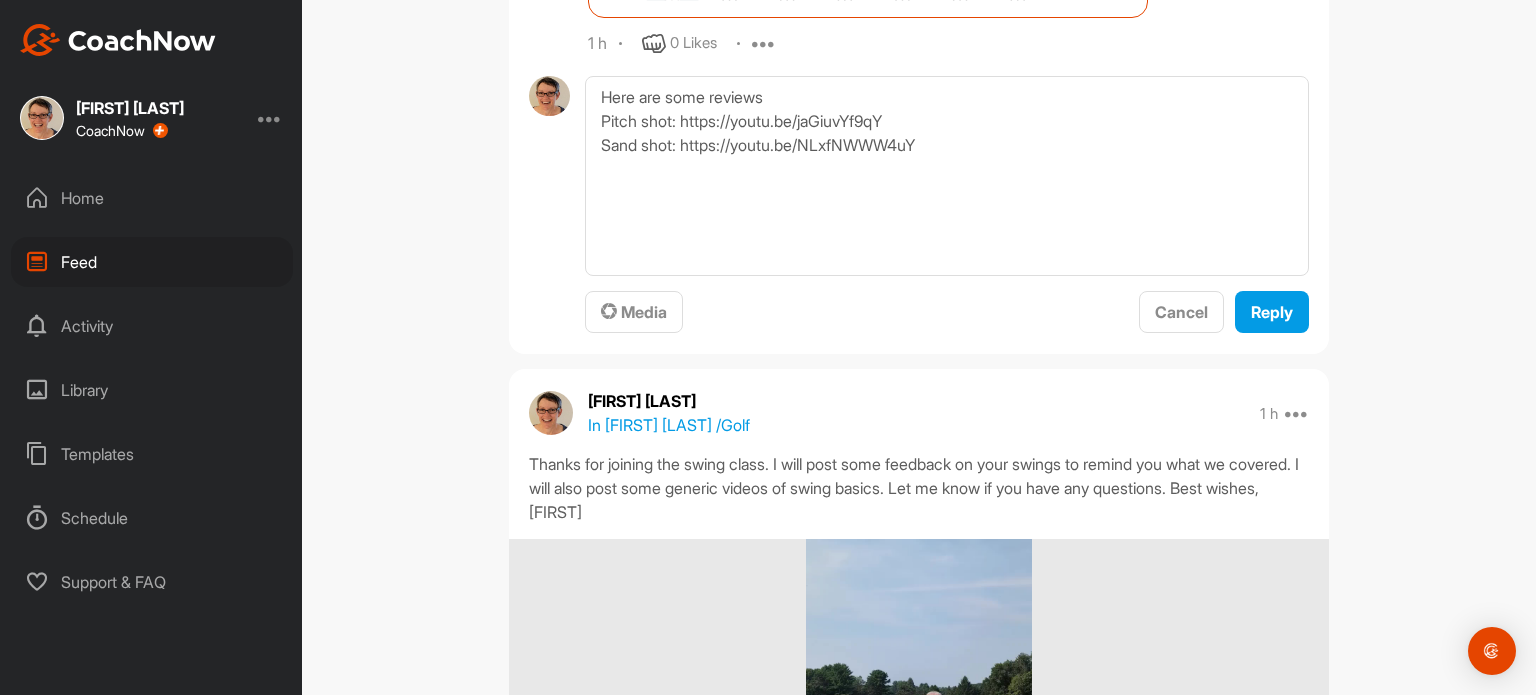 type 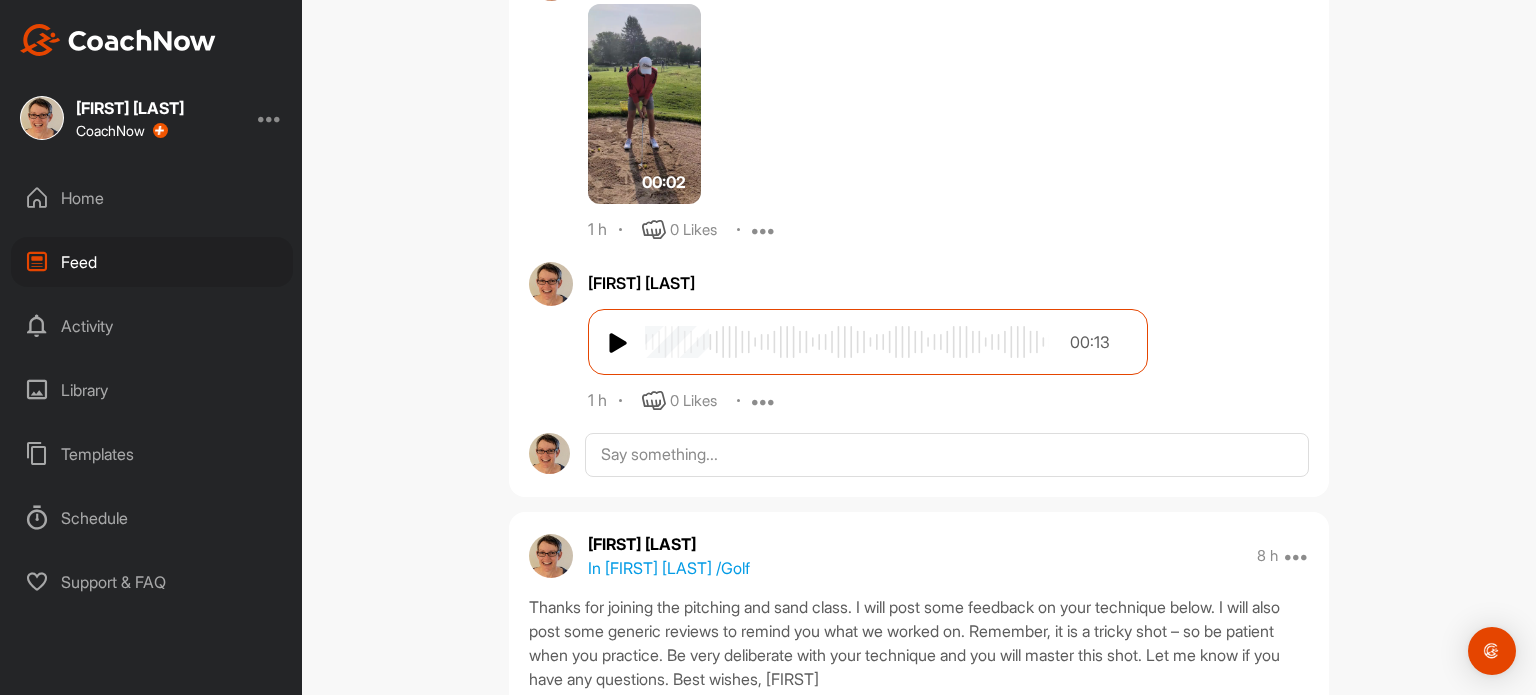 scroll, scrollTop: 12400, scrollLeft: 0, axis: vertical 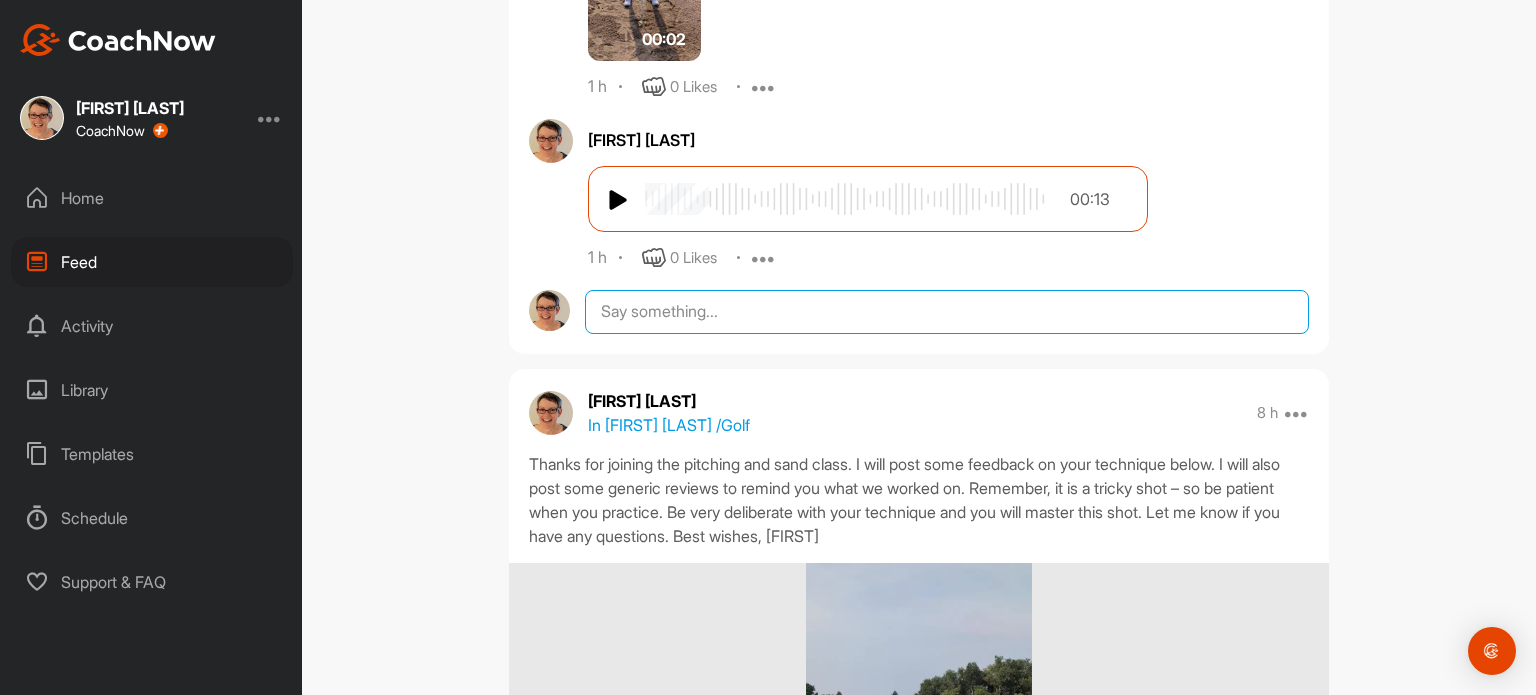 click at bounding box center (947, 312) 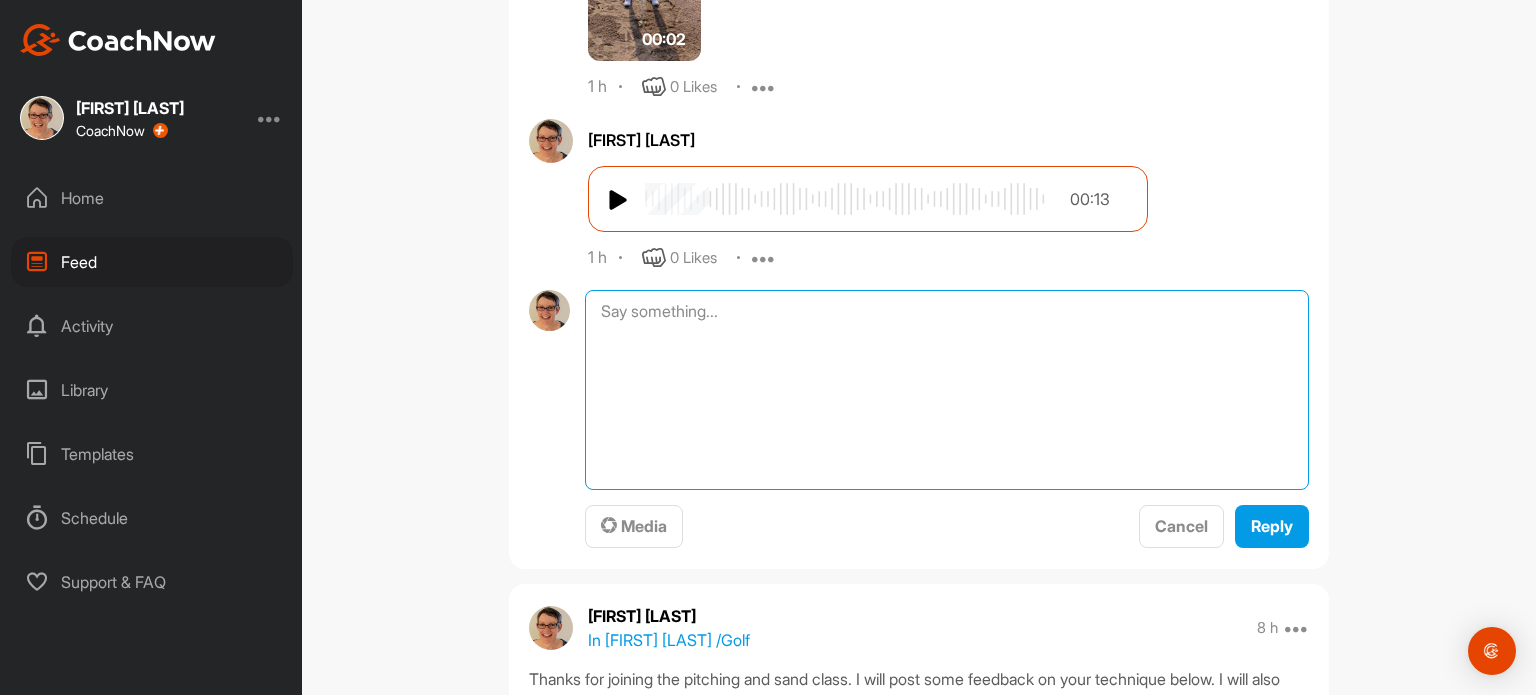 paste on "Here are some reviews
Pitch shot: https://youtu.be/jaGiuvYf9qY
Sand shot: https://youtu.be/NLxfNWWW4uY" 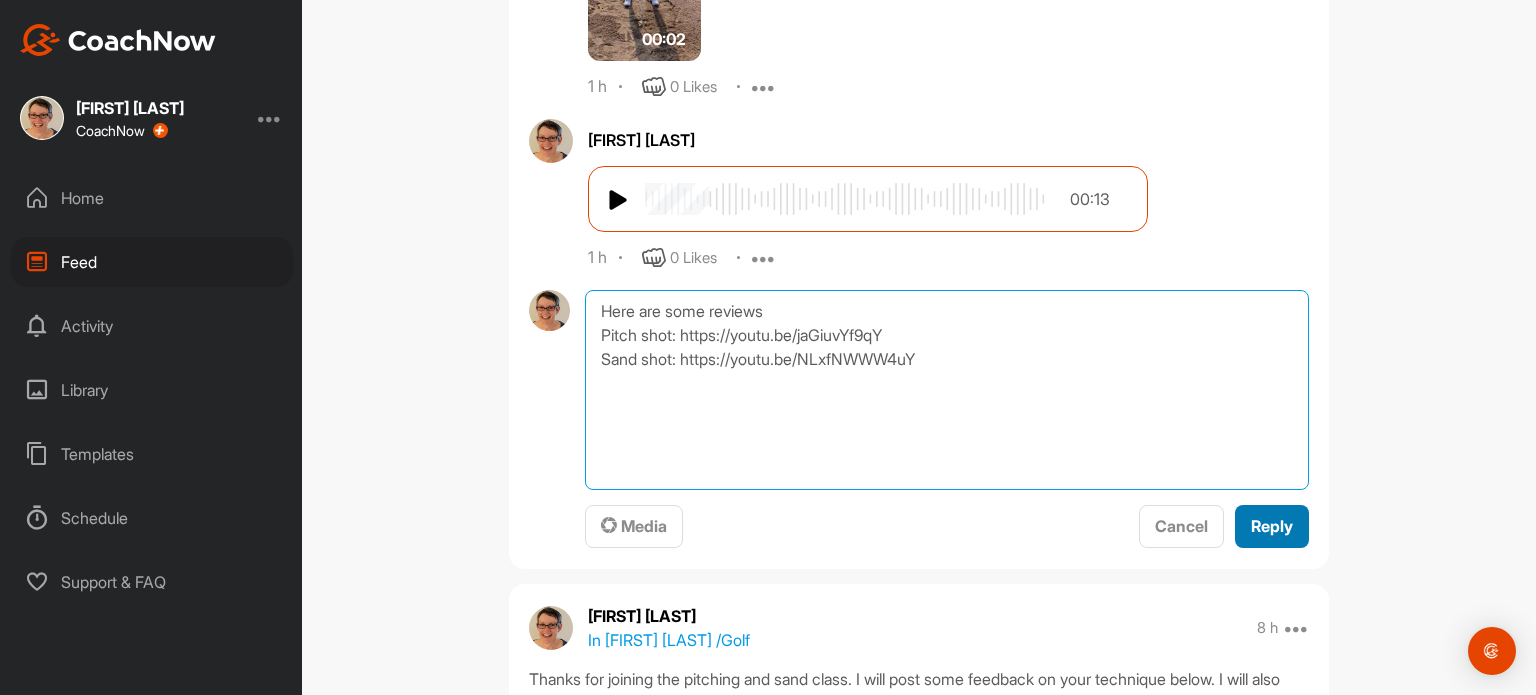 type on "Here are some reviews
Pitch shot: https://youtu.be/jaGiuvYf9qY
Sand shot: https://youtu.be/NLxfNWWW4uY" 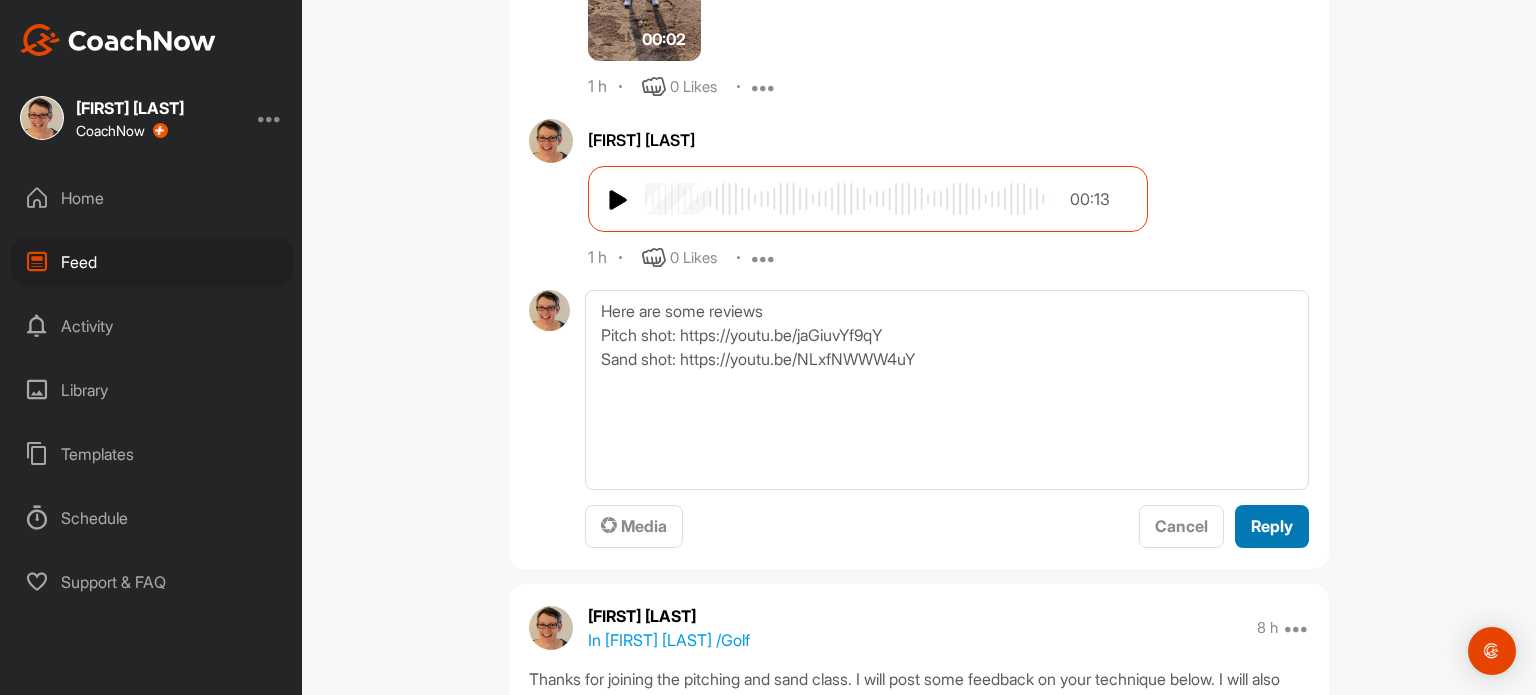 drag, startPoint x: 1264, startPoint y: 535, endPoint x: 1314, endPoint y: 475, distance: 78.10249 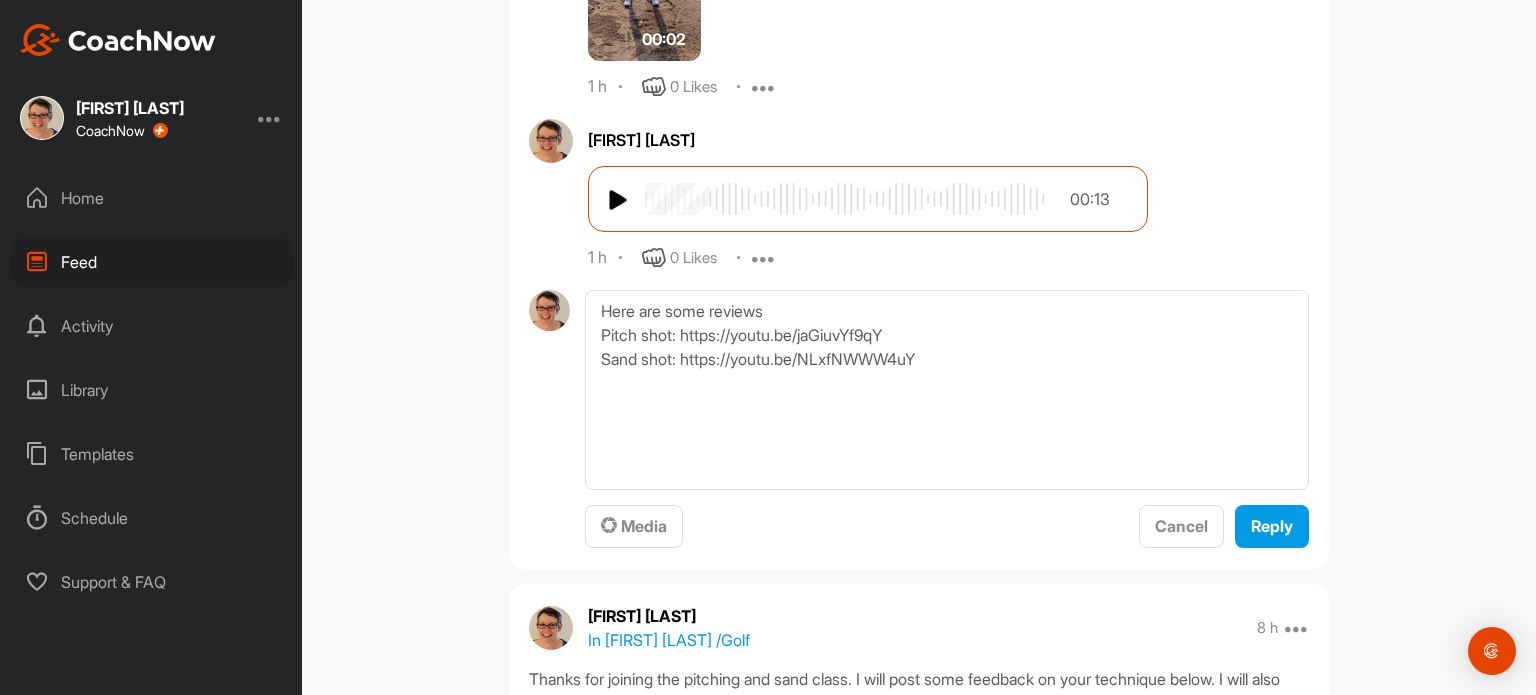 type 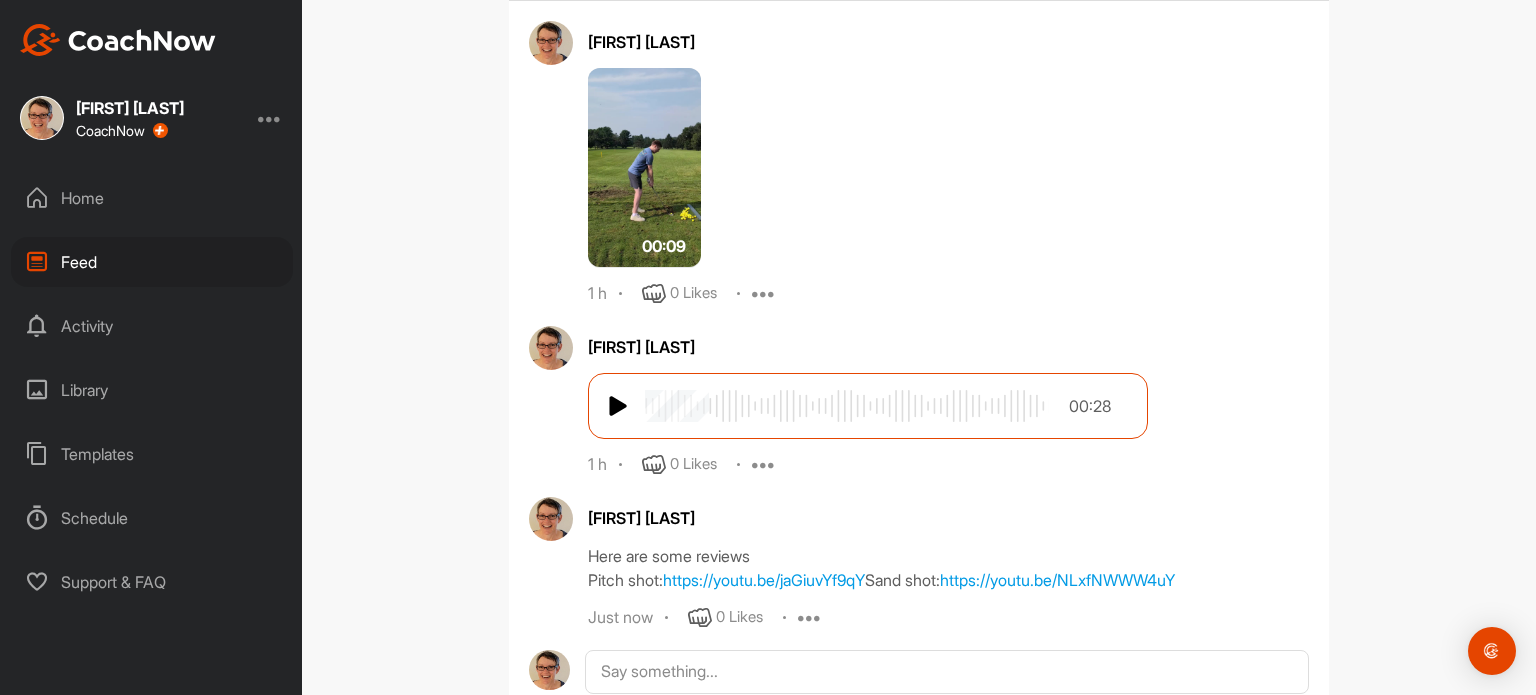 scroll, scrollTop: 2136, scrollLeft: 0, axis: vertical 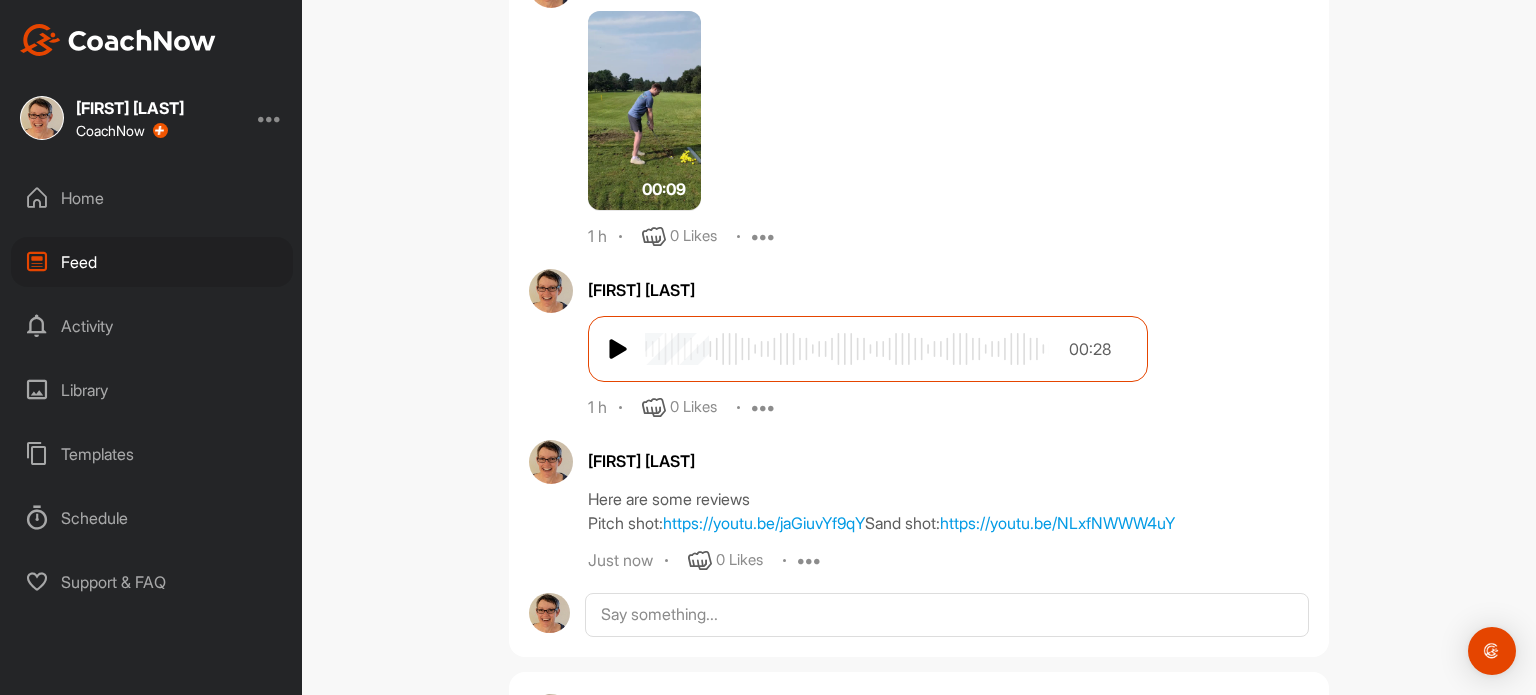 click on "Here are some reviews
Pitch shot:  https://youtu.be/jaGiuvYf9qY
Sand shot:  https://youtu.be/NLxfNWWW4uY
Just now 0 Likes Edit Delete" at bounding box center (948, 506) 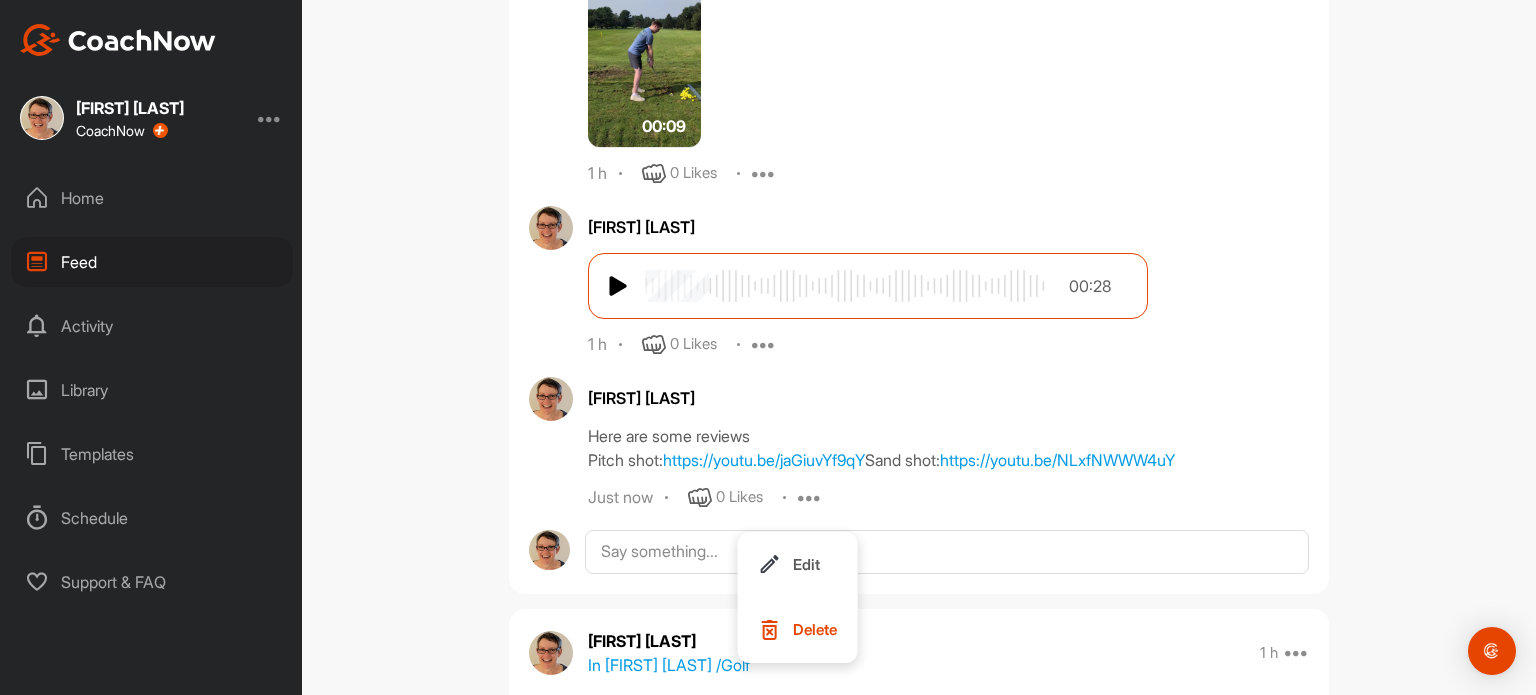 scroll, scrollTop: 2436, scrollLeft: 0, axis: vertical 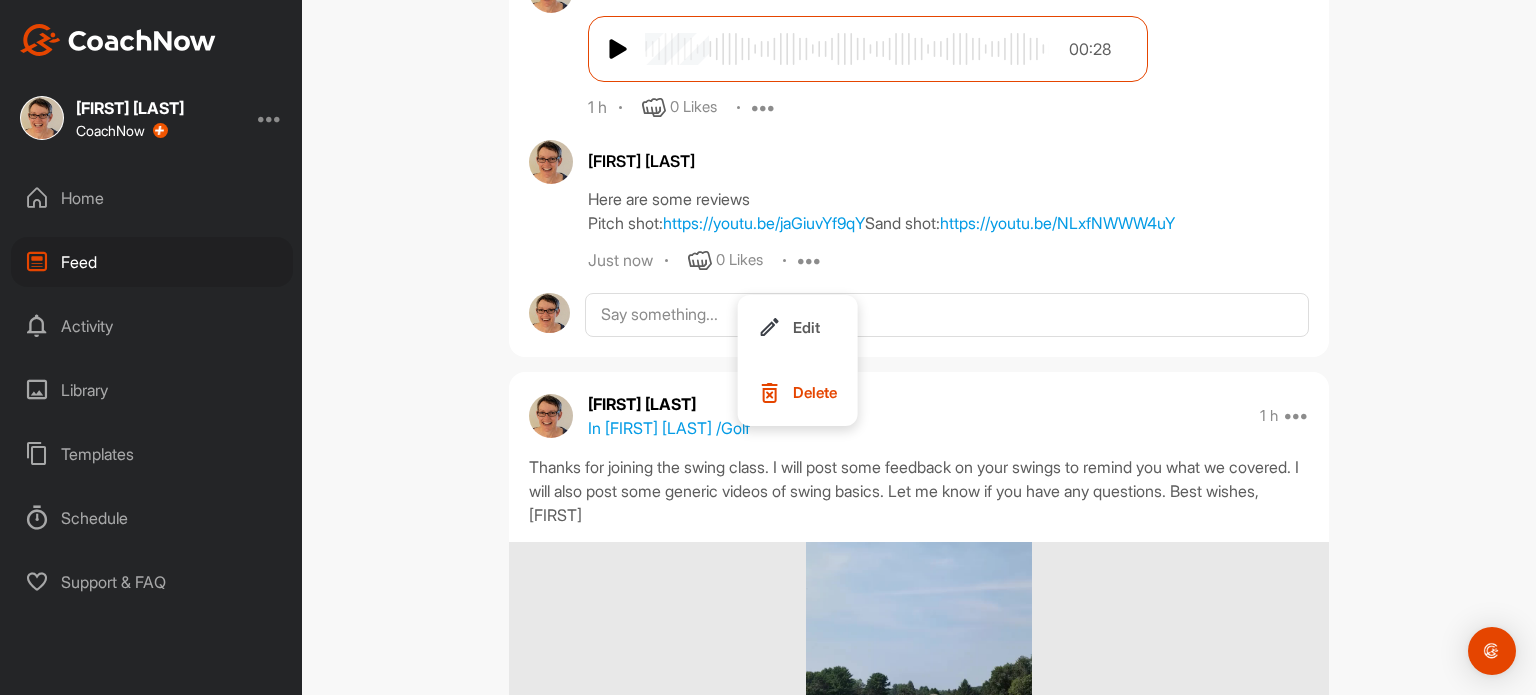 drag, startPoint x: 822, startPoint y: 427, endPoint x: 848, endPoint y: 70, distance: 357.94553 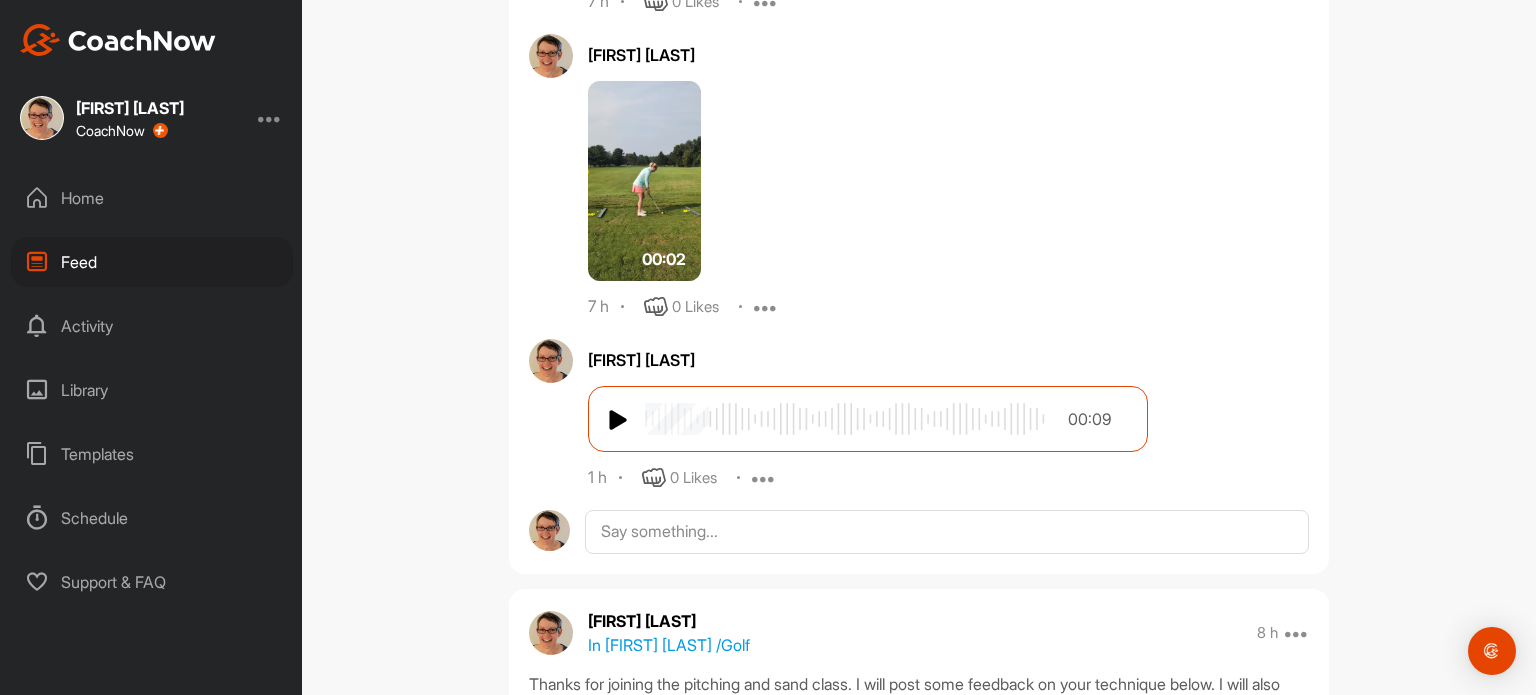 scroll, scrollTop: 13836, scrollLeft: 0, axis: vertical 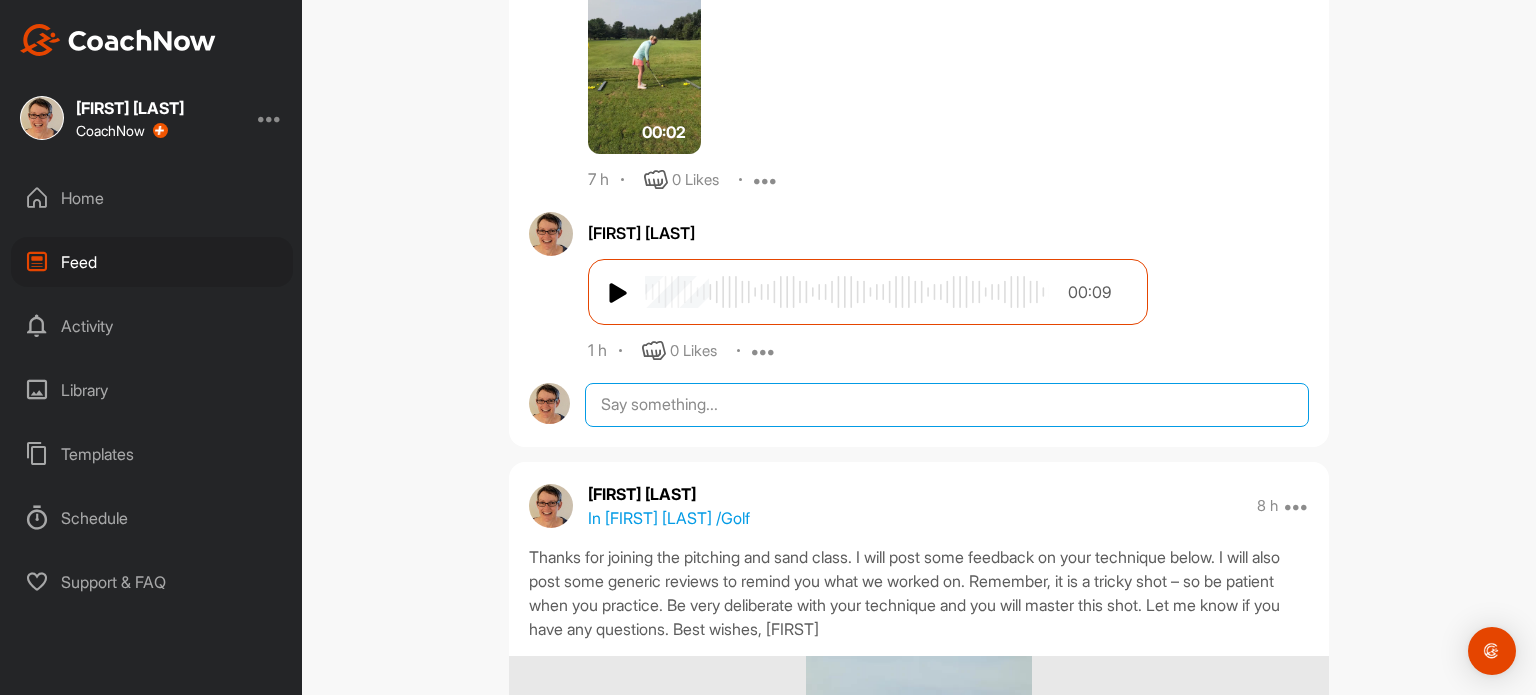 click at bounding box center [947, 405] 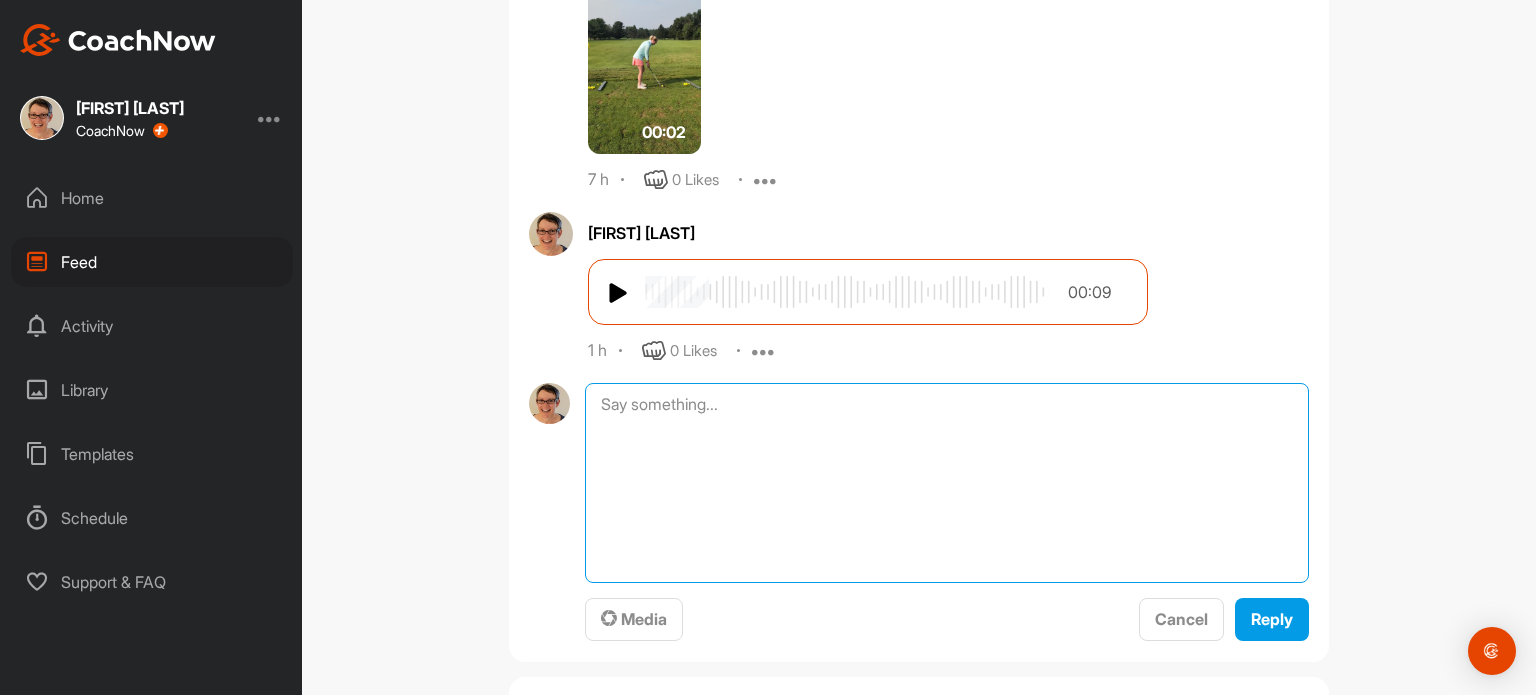 paste on "Here are some reviews
Pitch shot: https://youtu.be/jaGiuvYf9qY
Sand shot: https://youtu.be/NLxfNWWW4uY" 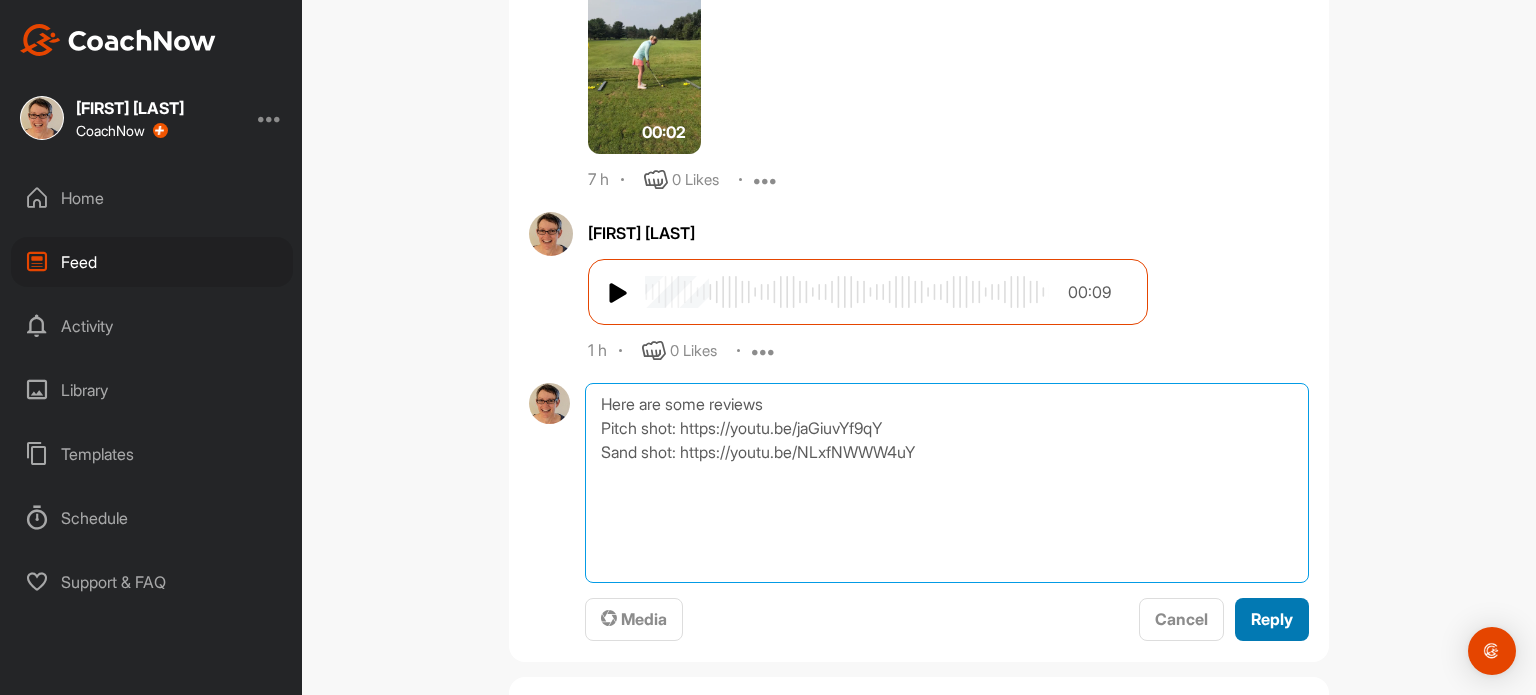 type on "Here are some reviews
Pitch shot: https://youtu.be/jaGiuvYf9qY
Sand shot: https://youtu.be/NLxfNWWW4uY" 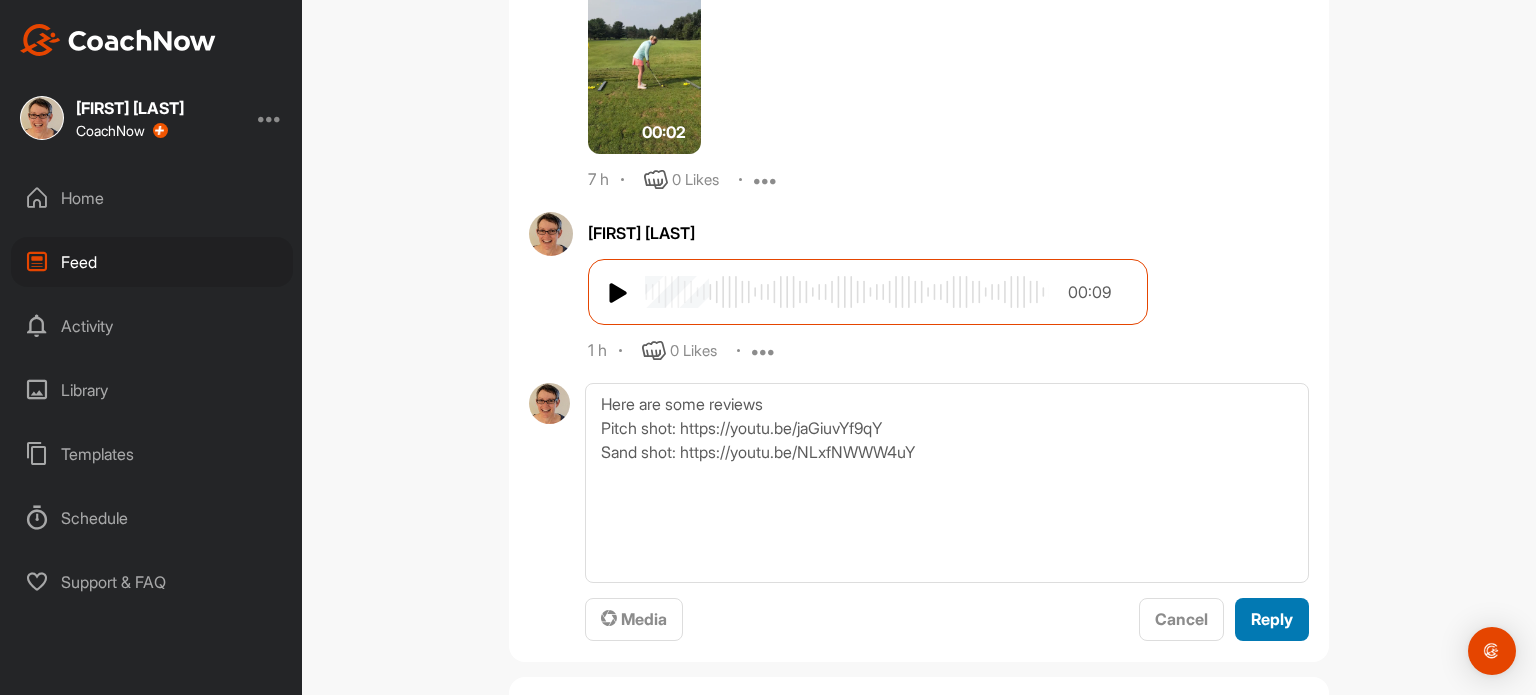 click on "Reply" at bounding box center [1272, 619] 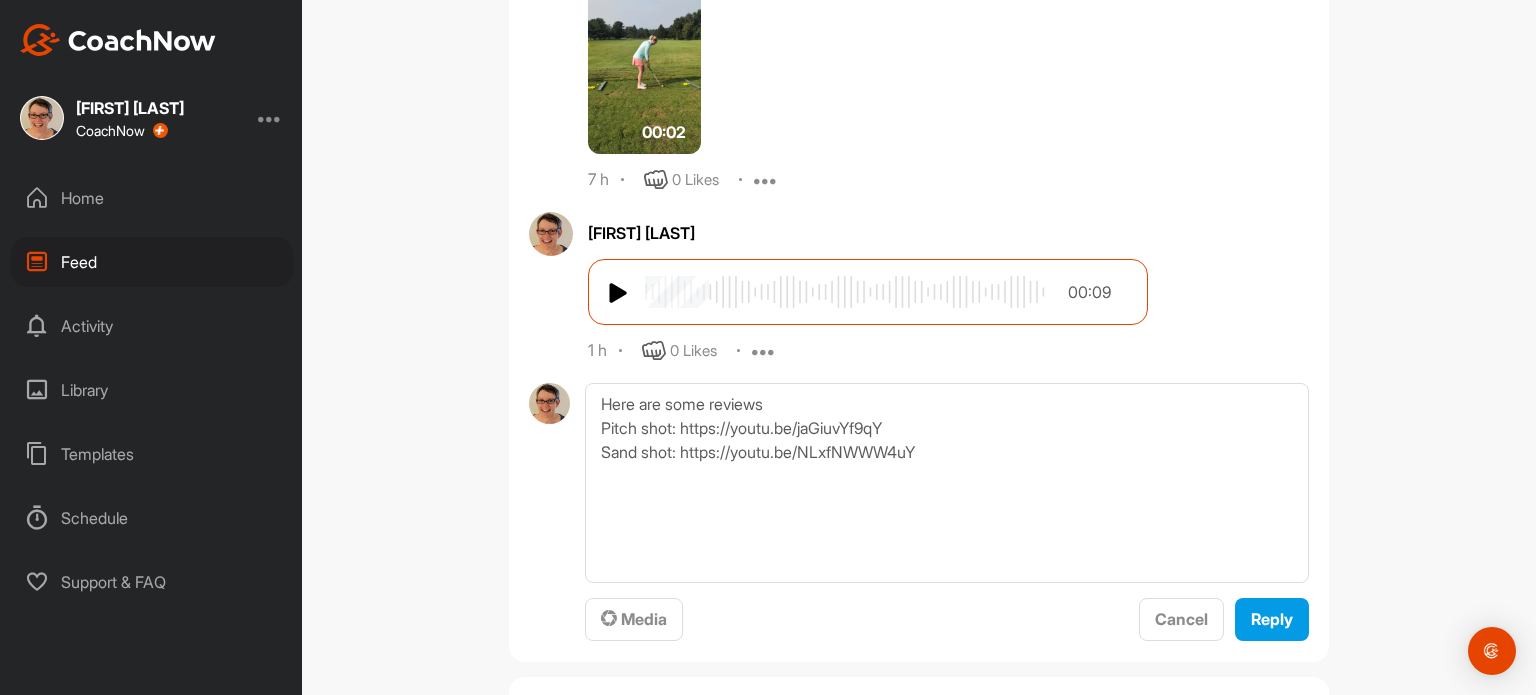 type 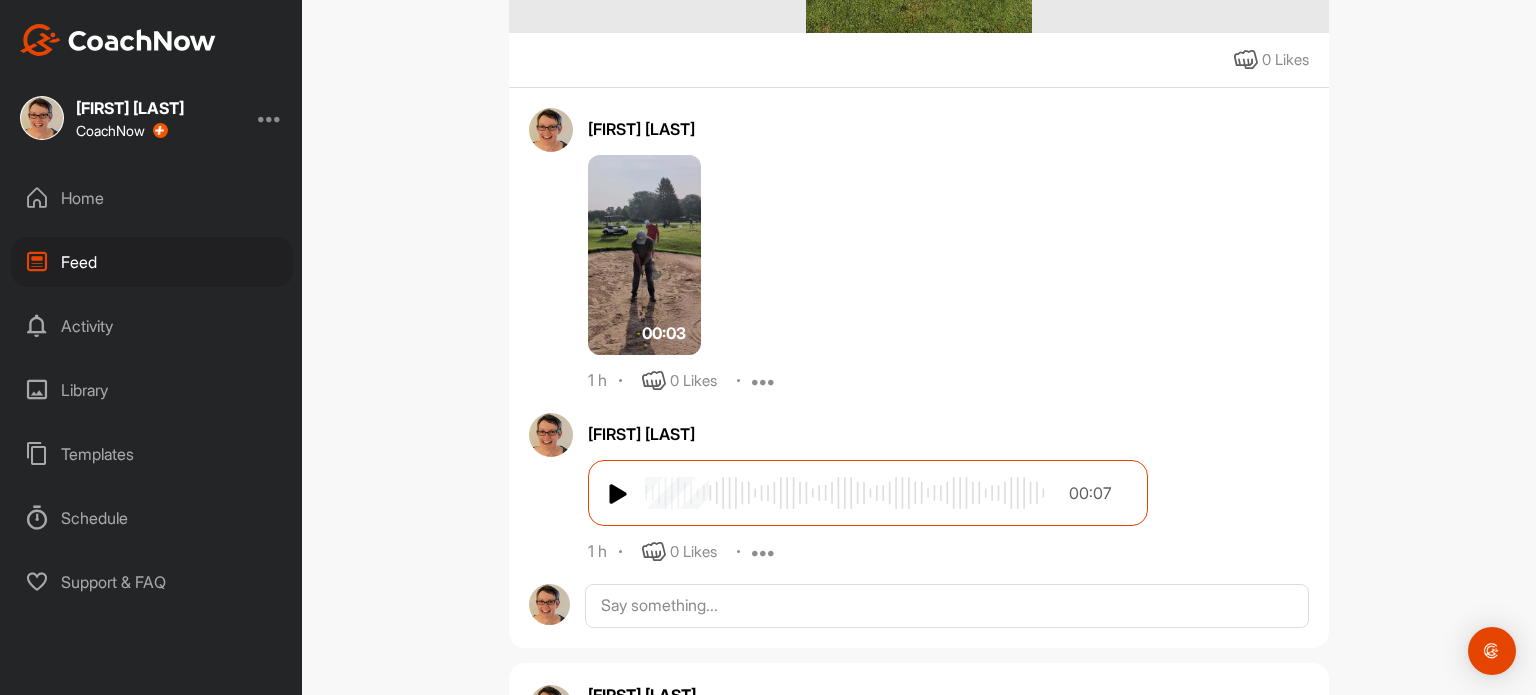 scroll, scrollTop: 15136, scrollLeft: 0, axis: vertical 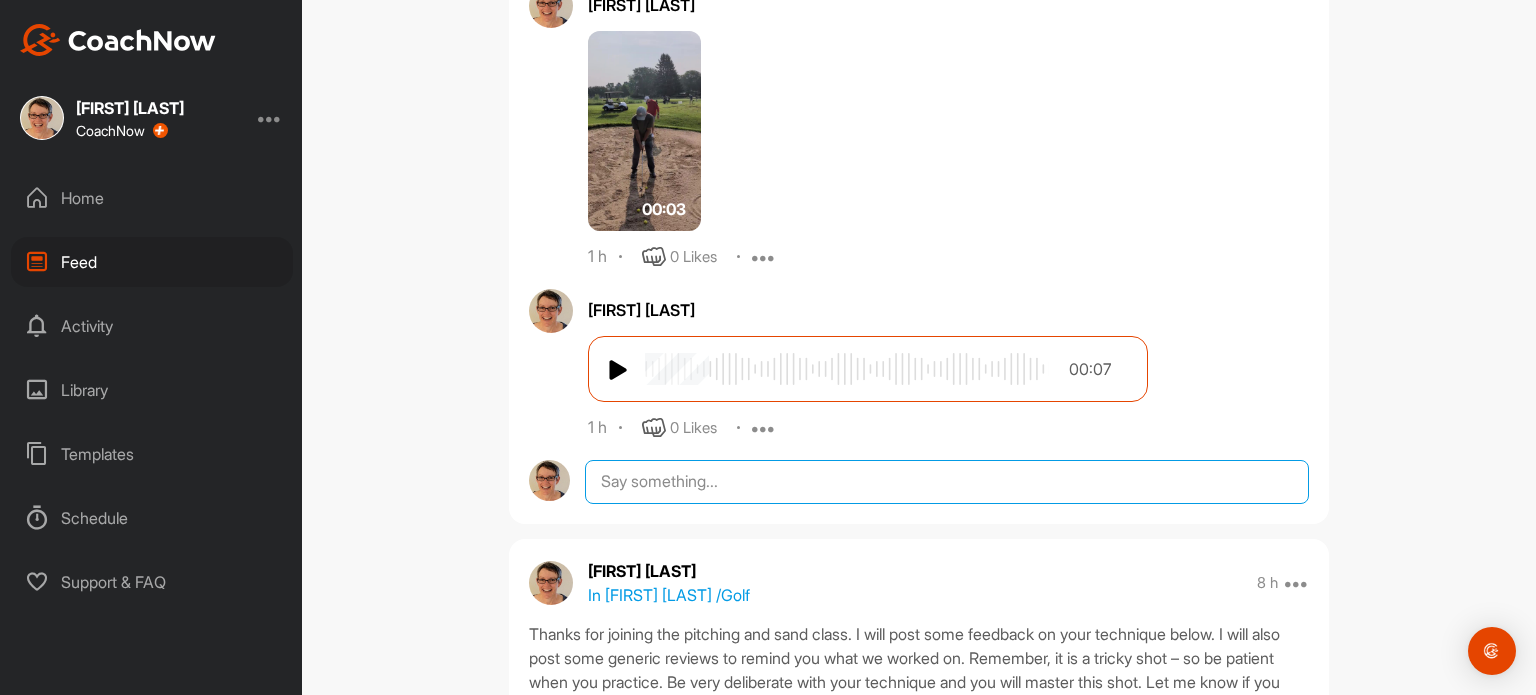 click at bounding box center (947, 482) 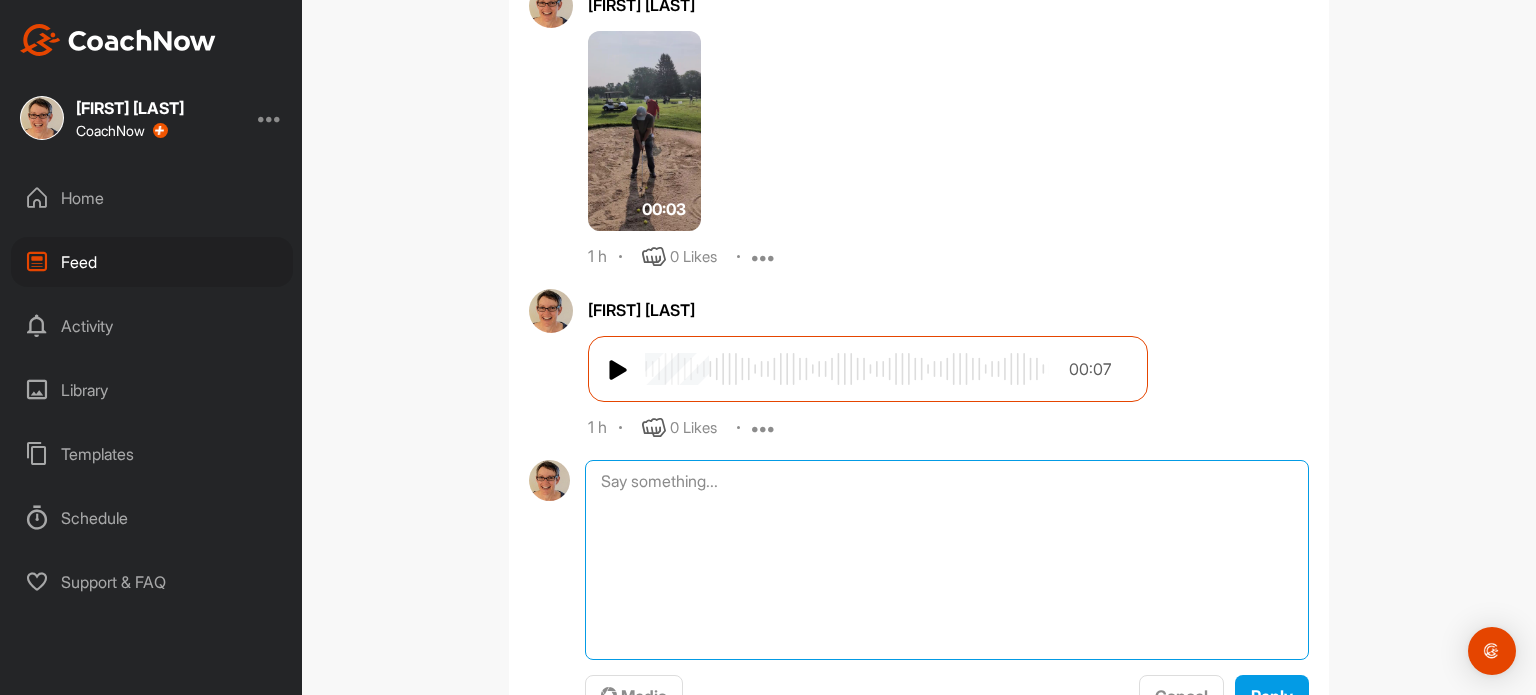 paste on "Here are some reviews
Pitch shot: https://youtu.be/jaGiuvYf9qY
Sand shot: https://youtu.be/NLxfNWWW4uY" 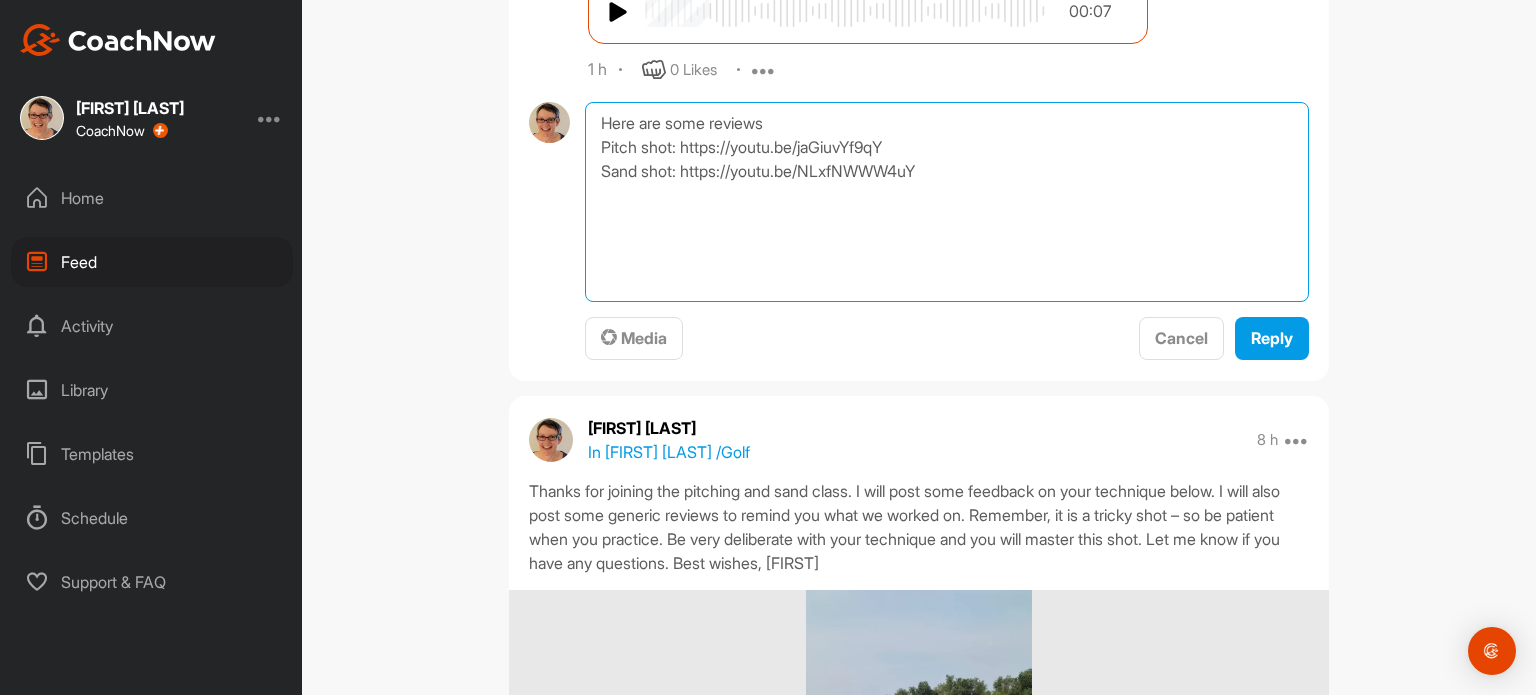 scroll, scrollTop: 15836, scrollLeft: 0, axis: vertical 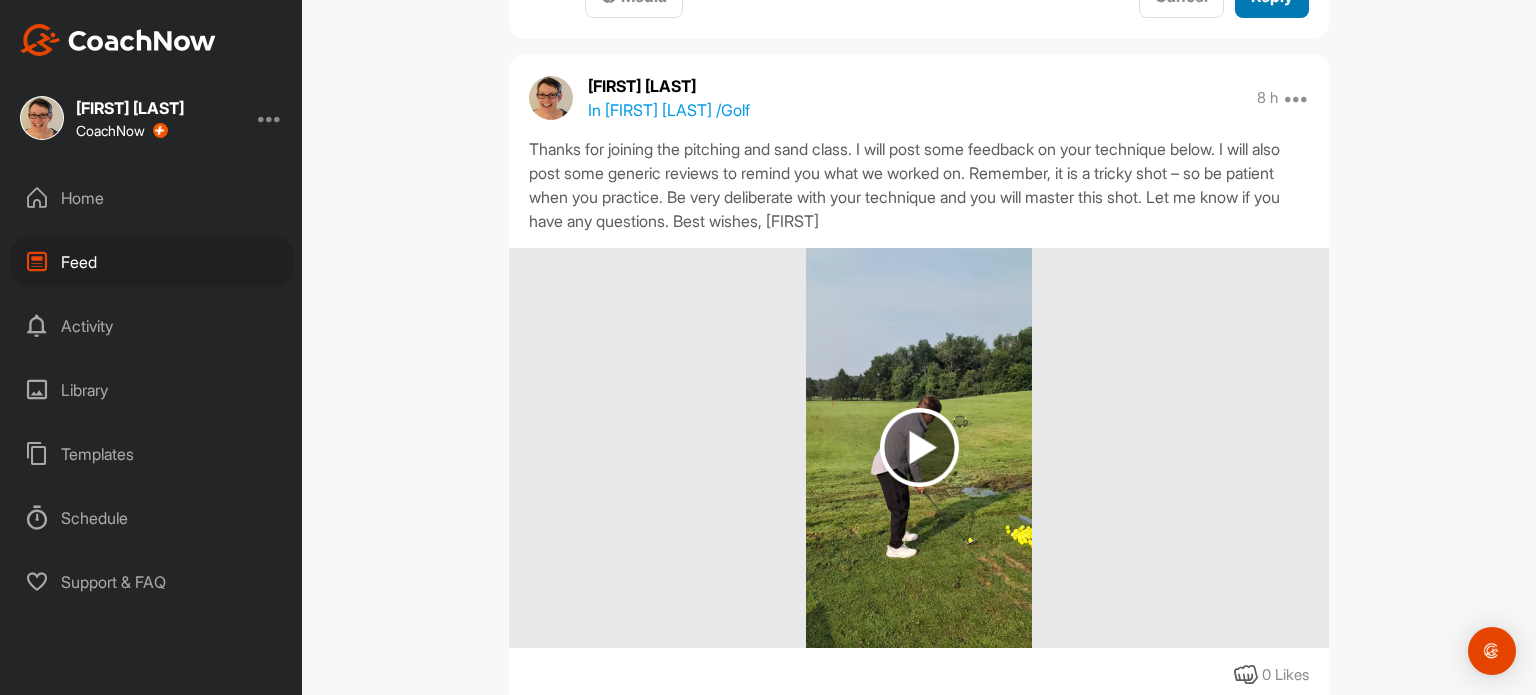 type on "Here are some reviews
Pitch shot: https://youtu.be/jaGiuvYf9qY
Sand shot: https://youtu.be/NLxfNWWW4uY" 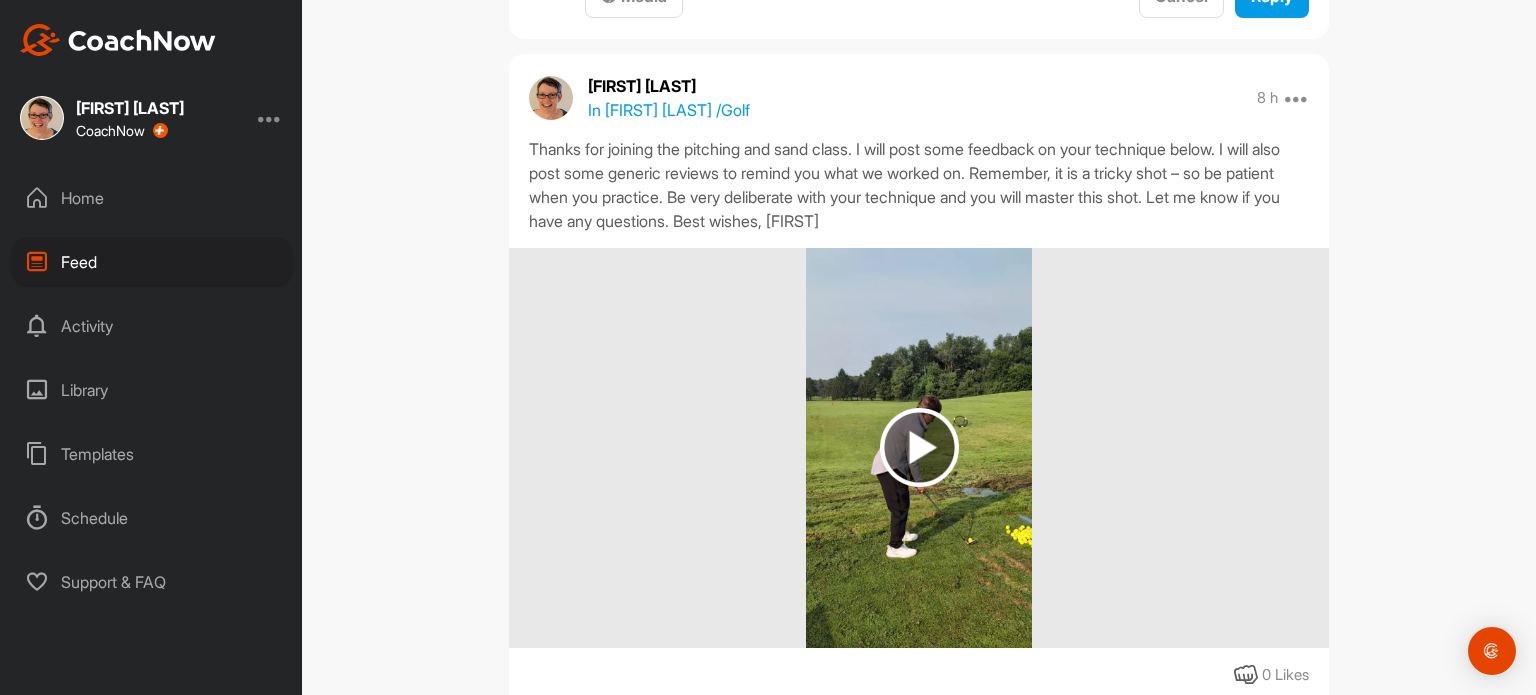 type 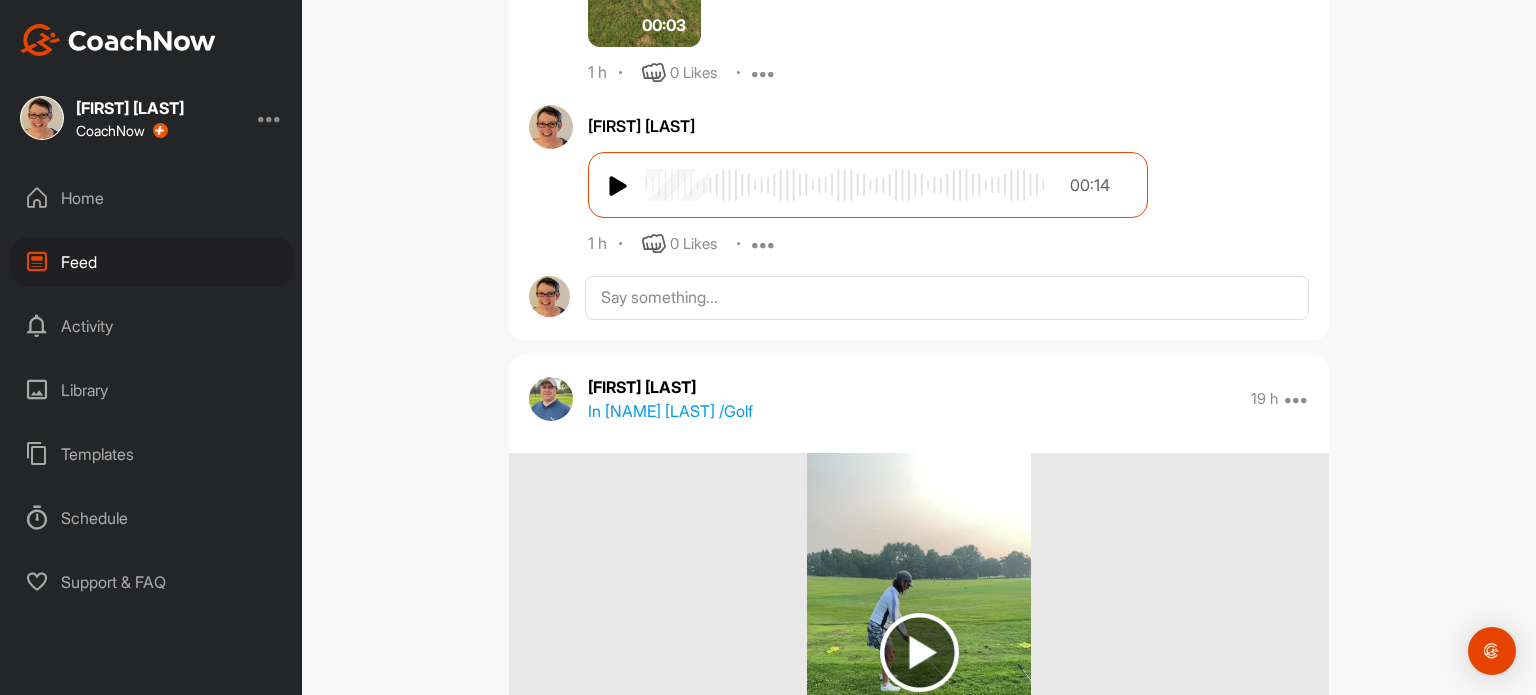 scroll, scrollTop: 17113, scrollLeft: 0, axis: vertical 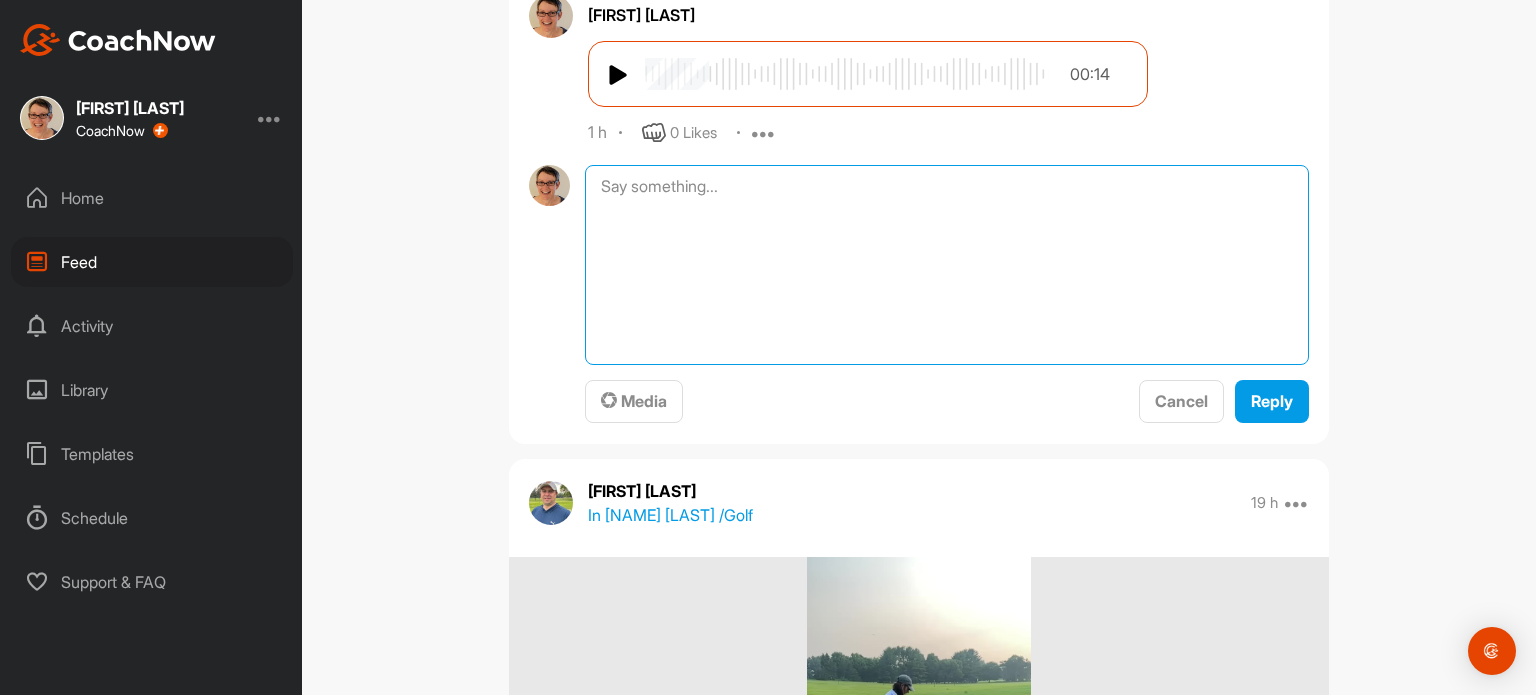click at bounding box center [947, 265] 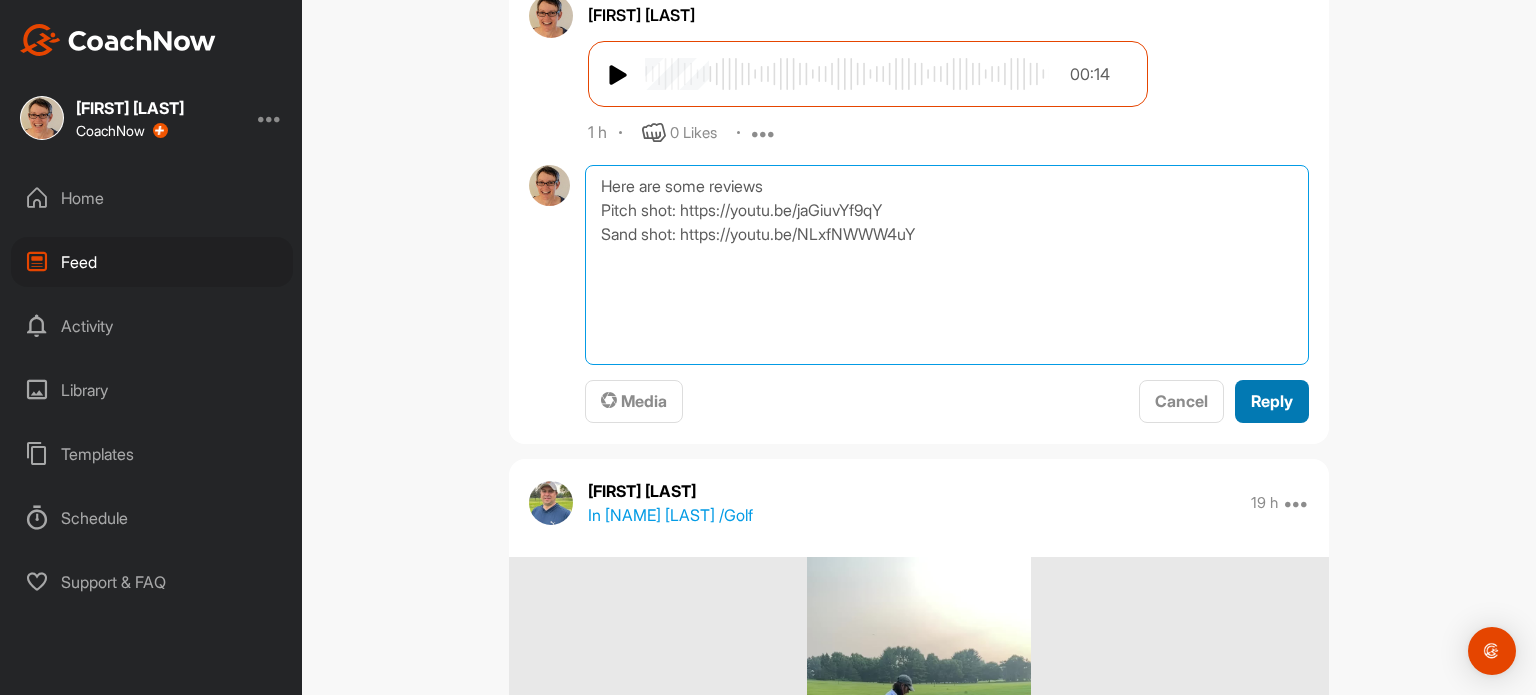type on "Here are some reviews
Pitch shot: https://youtu.be/jaGiuvYf9qY
Sand shot: https://youtu.be/NLxfNWWW4uY" 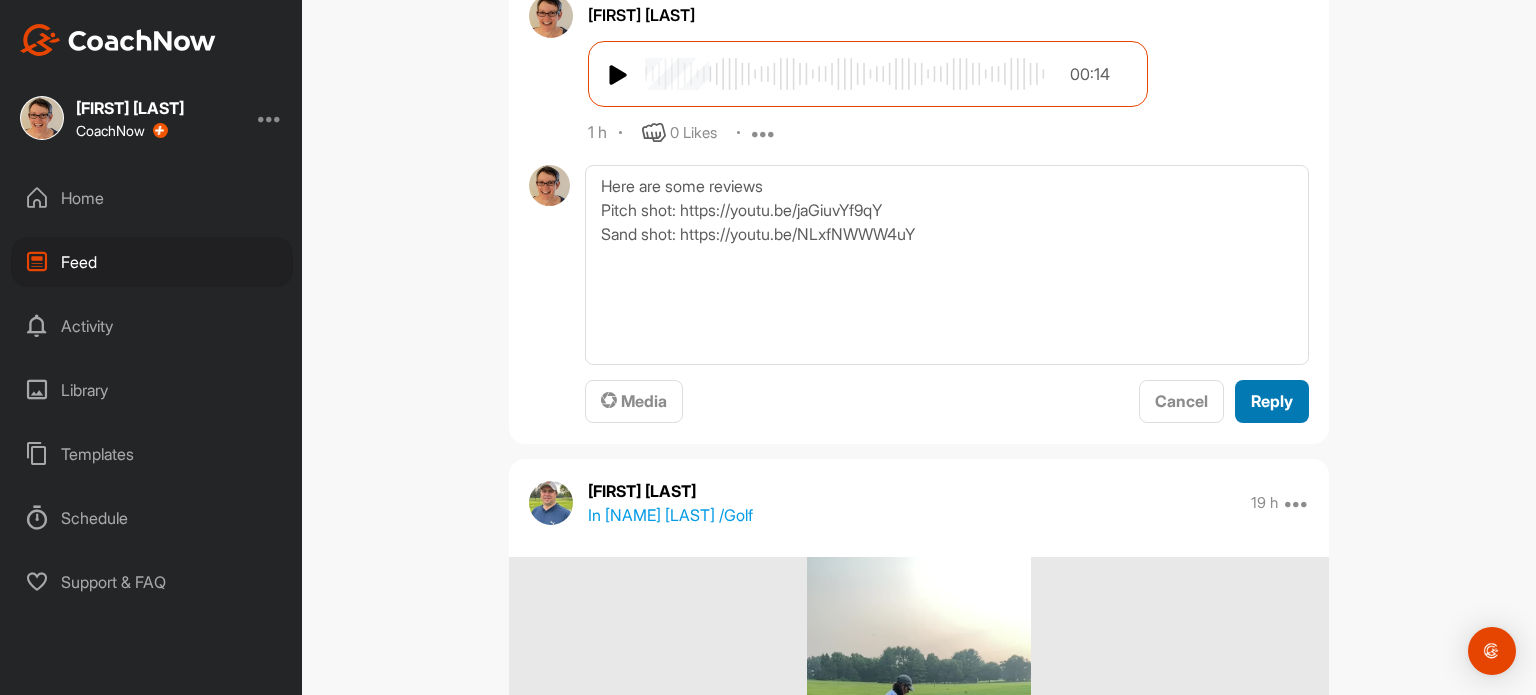 click on "Reply" at bounding box center (1272, 401) 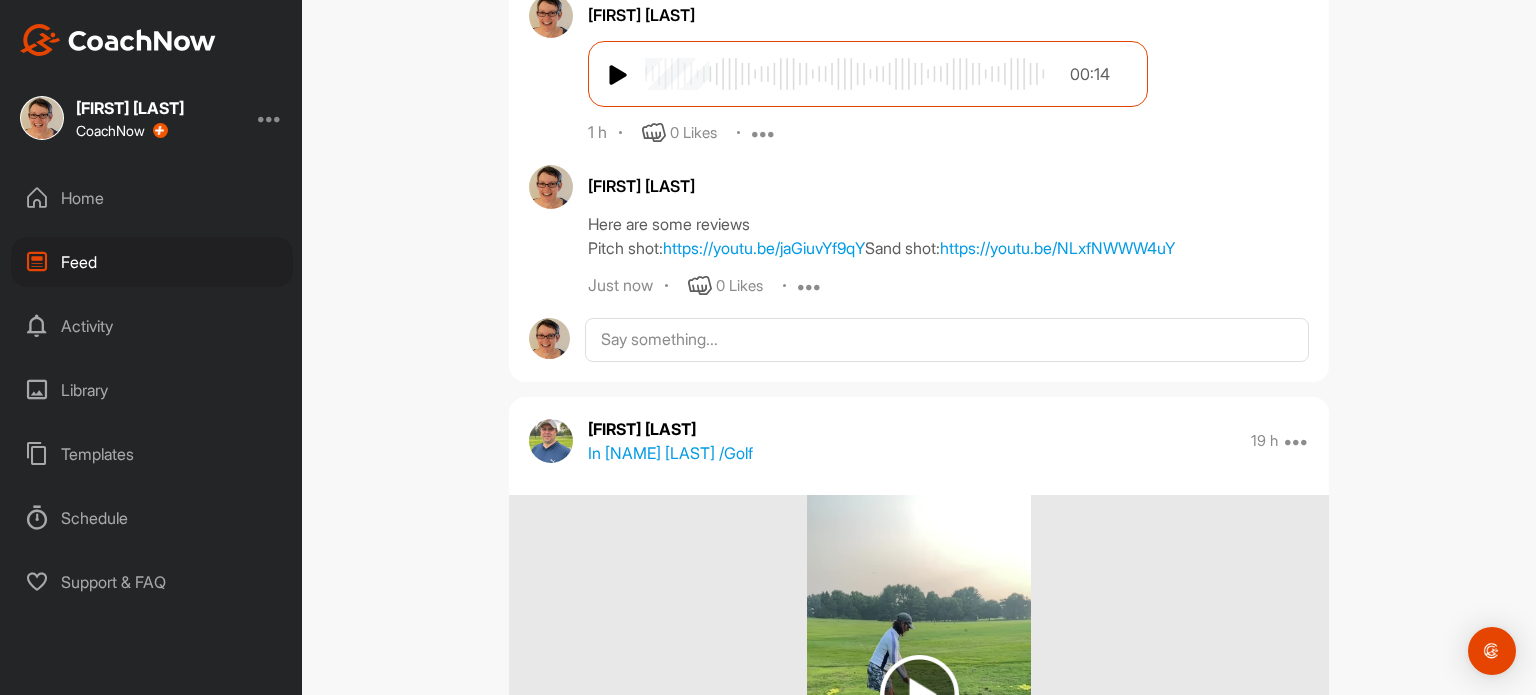 click at bounding box center (270, 118) 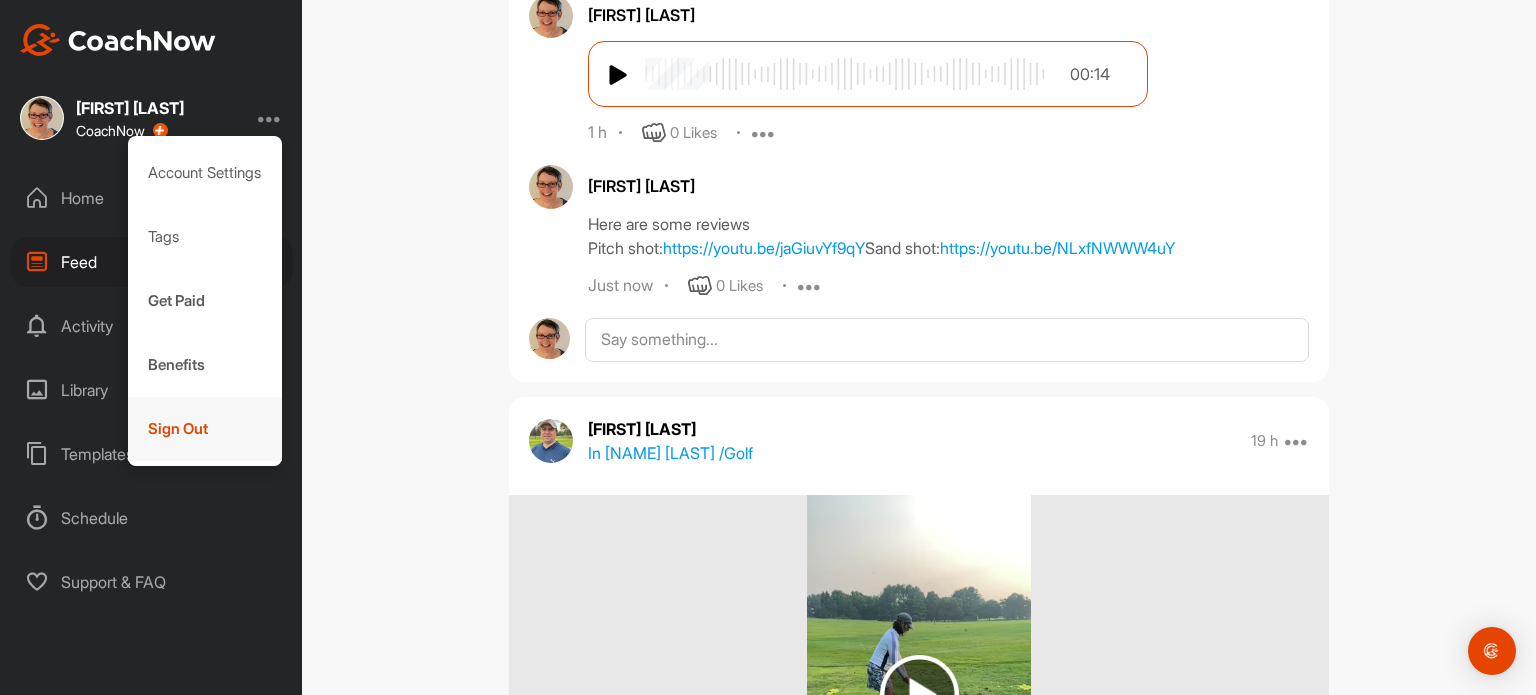 click on "Sign Out" at bounding box center [205, 429] 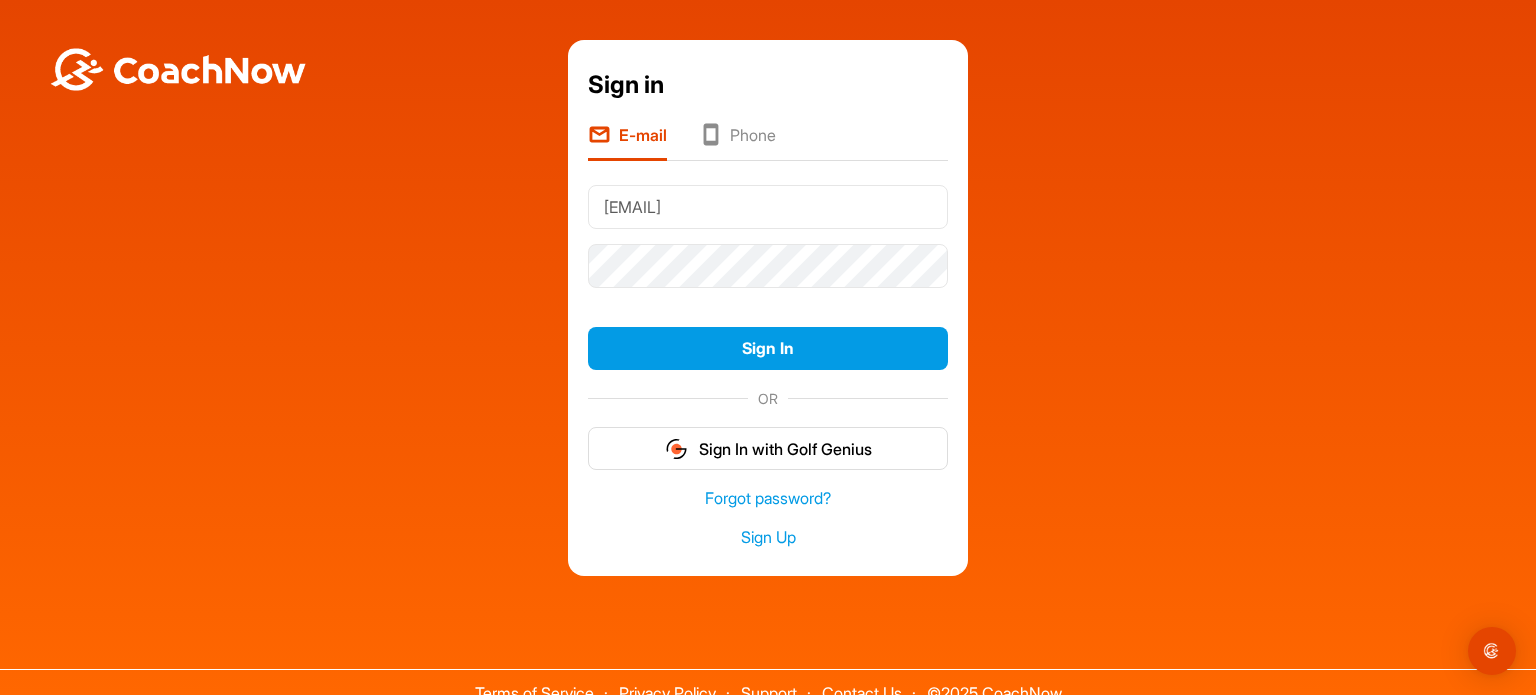 click on "[EMAIL]" at bounding box center [768, 207] 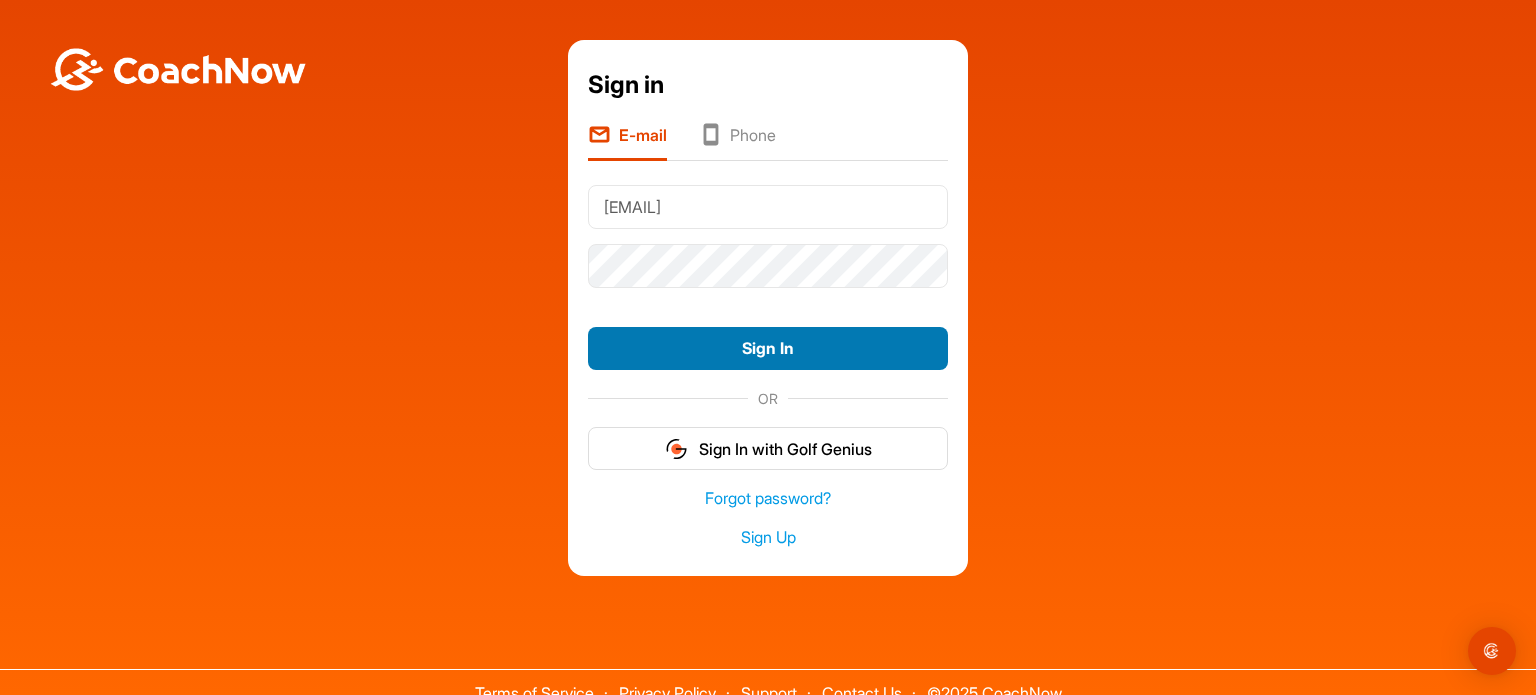 click on "Sign In" at bounding box center (768, 348) 